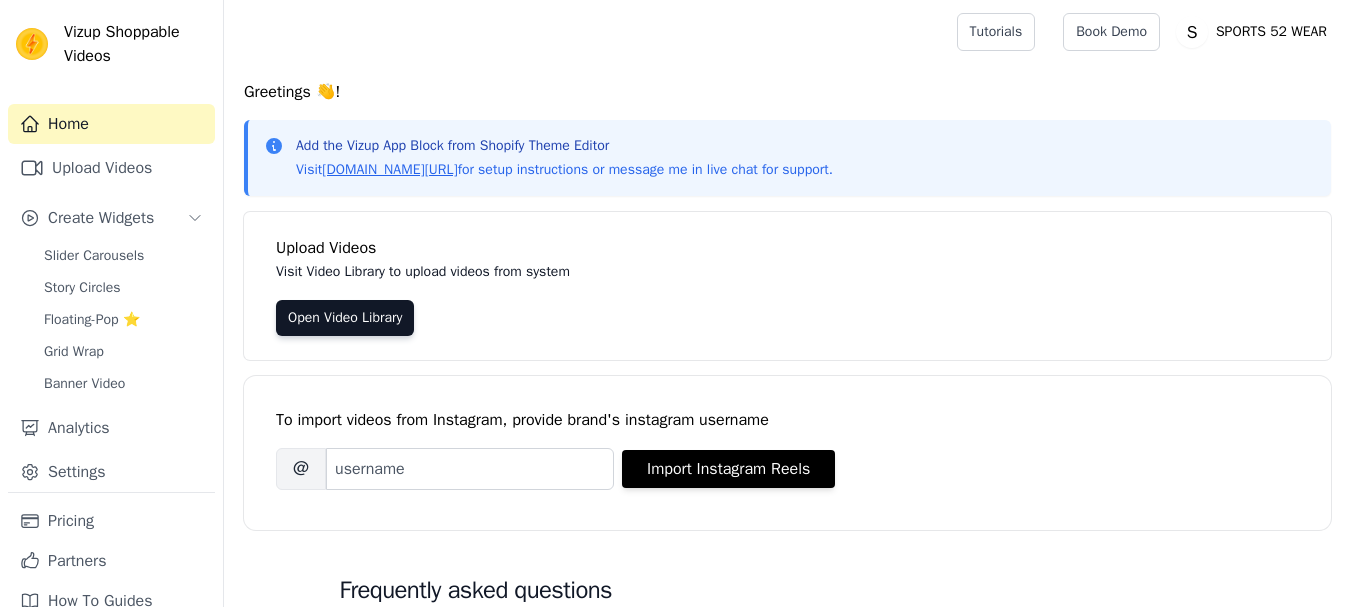 scroll, scrollTop: 0, scrollLeft: 0, axis: both 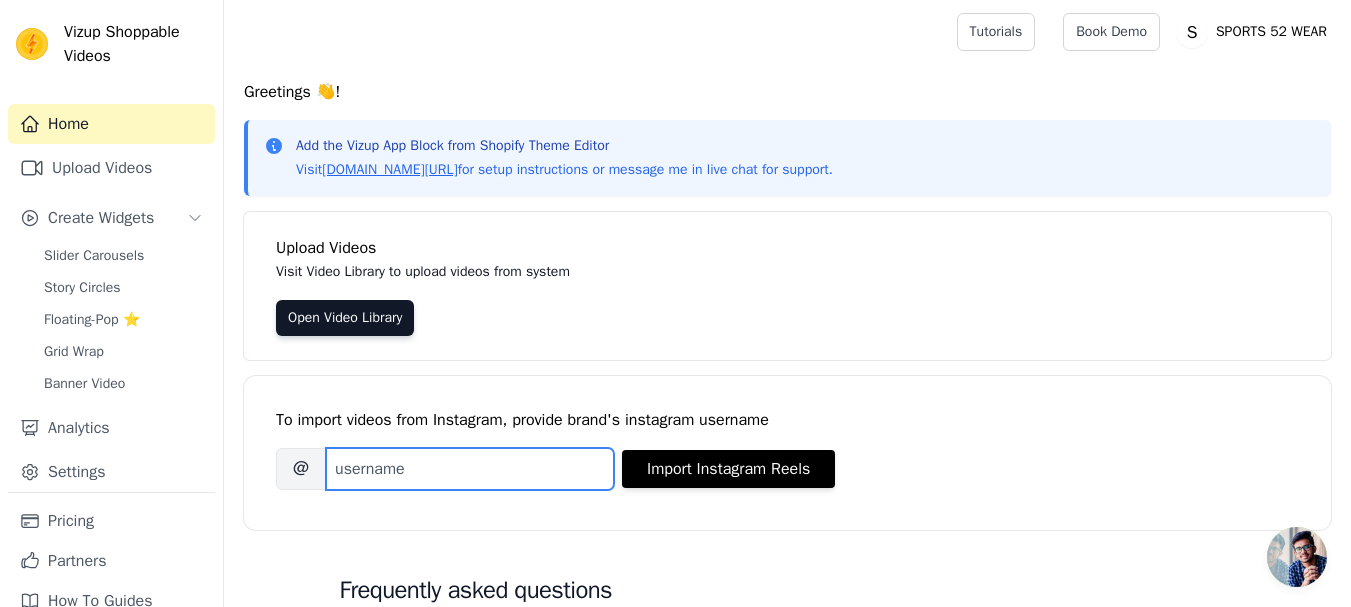 click on "Brand's Instagram Username" at bounding box center [470, 469] 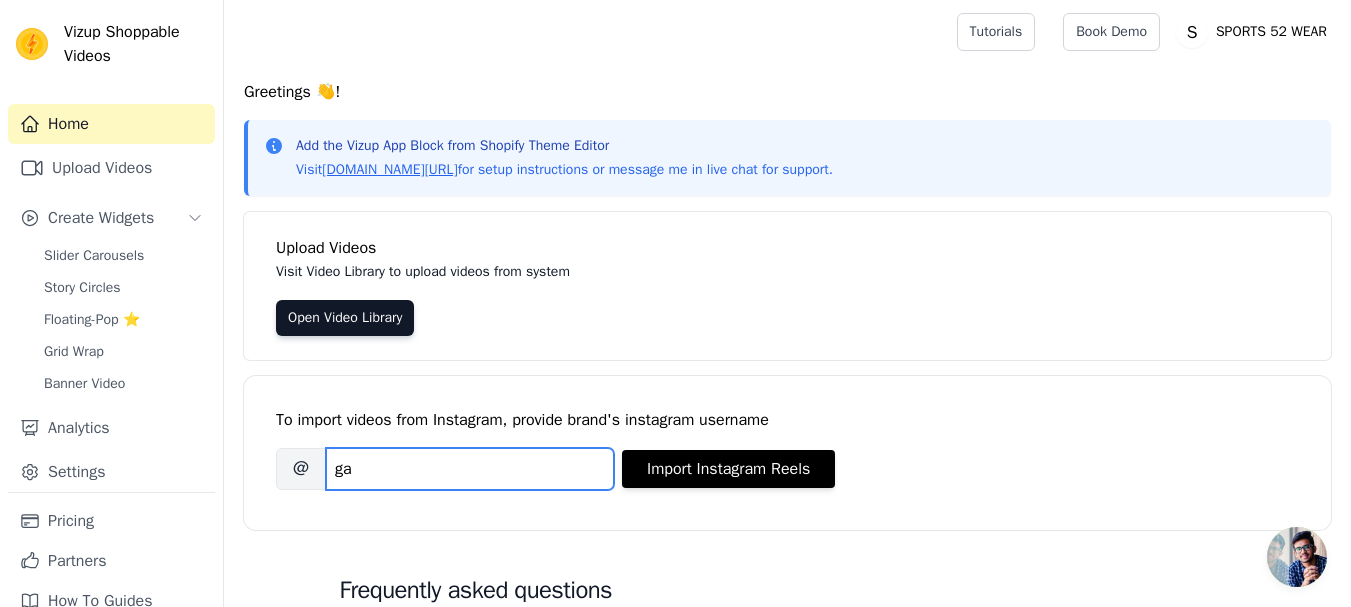 type on "g" 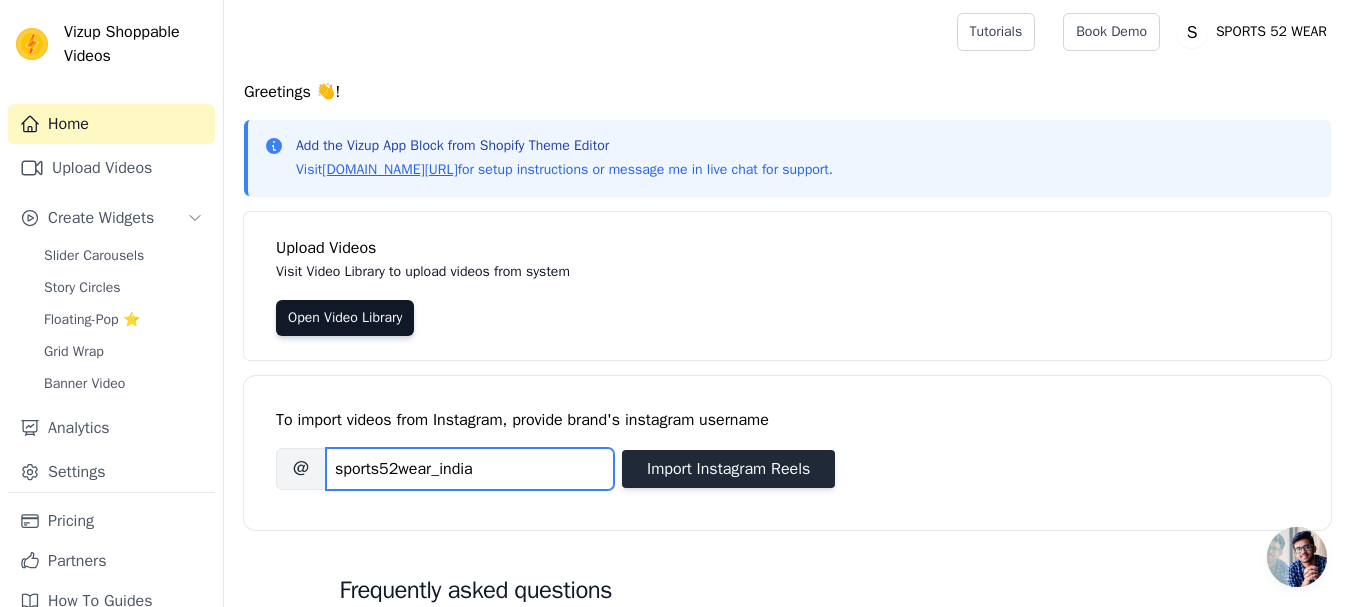 type on "sports52wear_india" 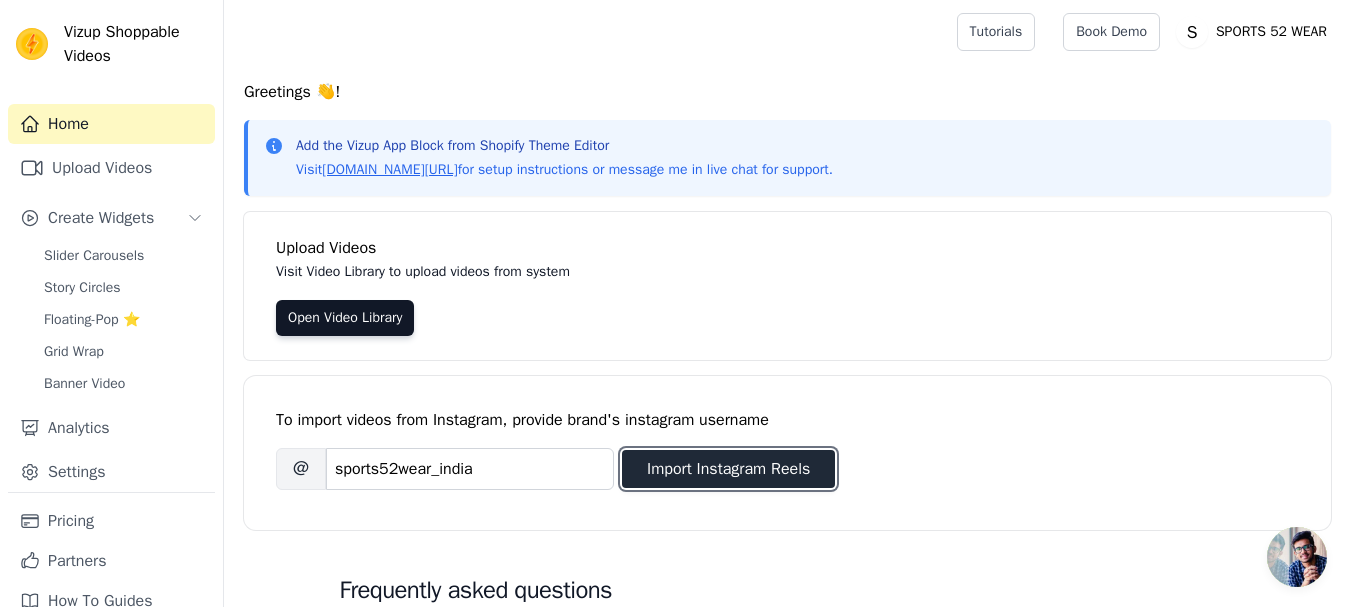 click on "Import Instagram Reels" at bounding box center (728, 469) 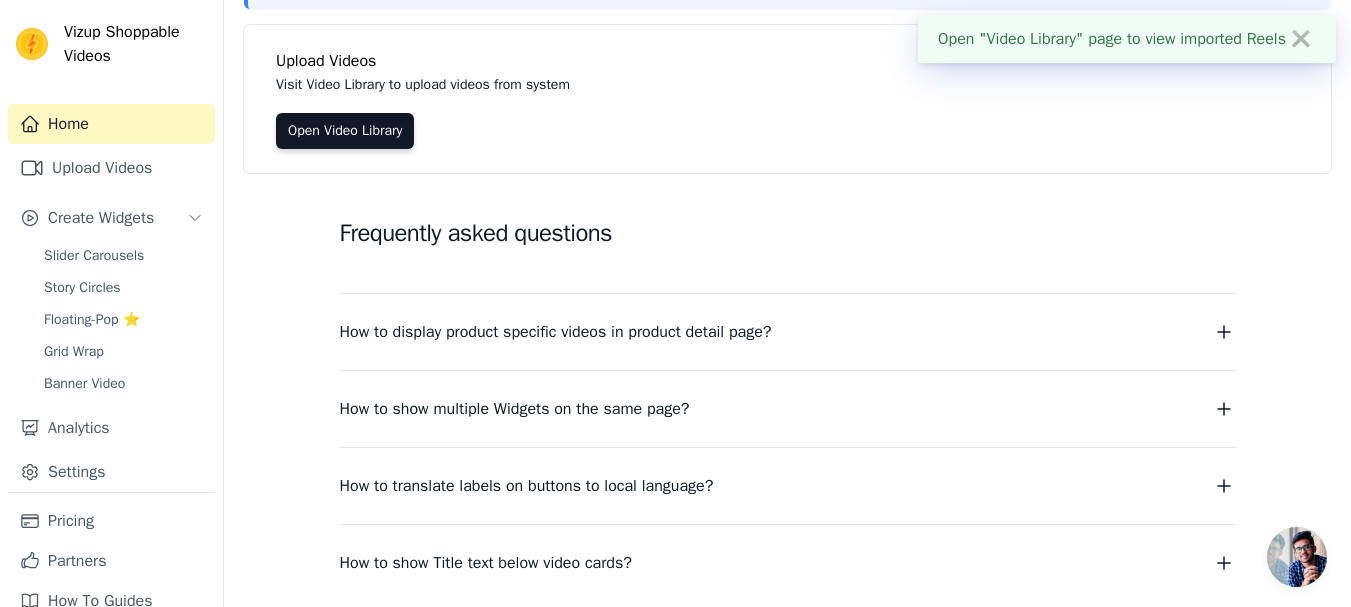 scroll, scrollTop: 200, scrollLeft: 0, axis: vertical 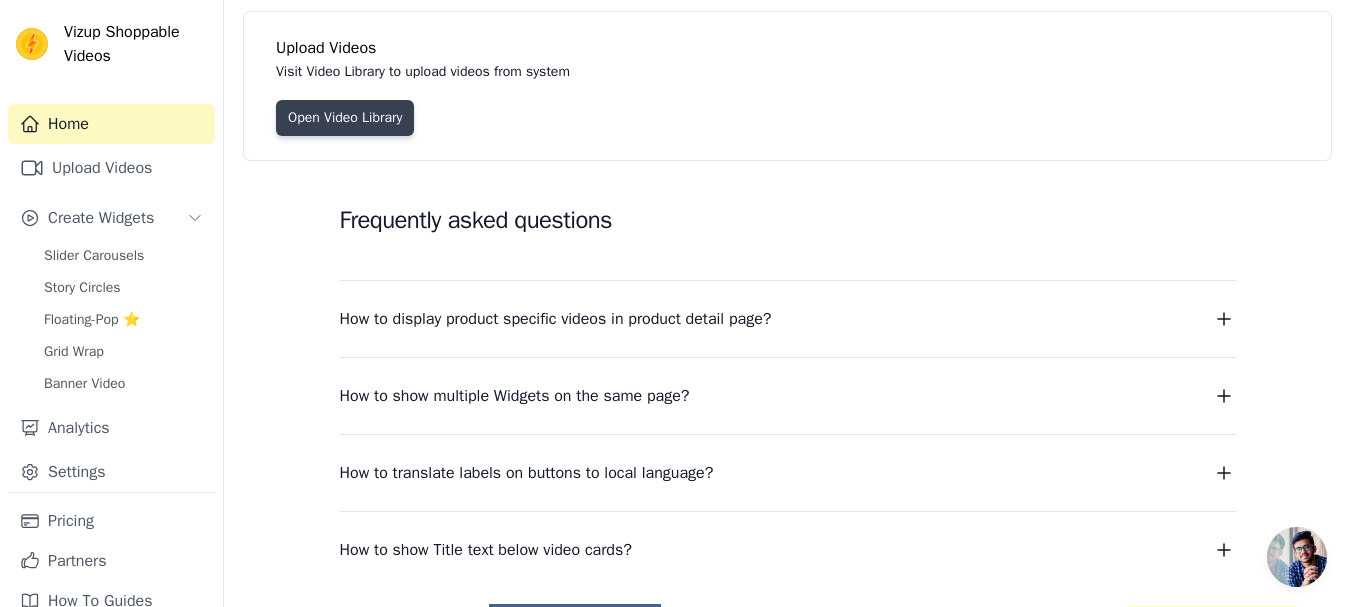 click on "Open Video Library" at bounding box center (345, 118) 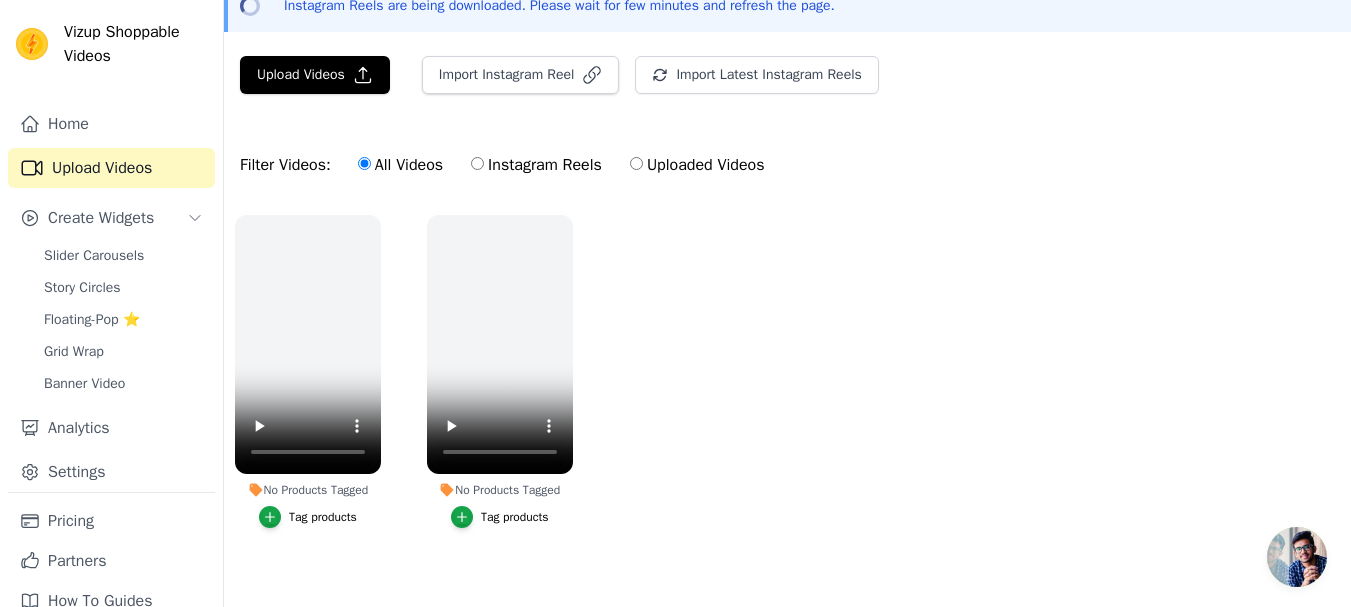 scroll, scrollTop: 130, scrollLeft: 0, axis: vertical 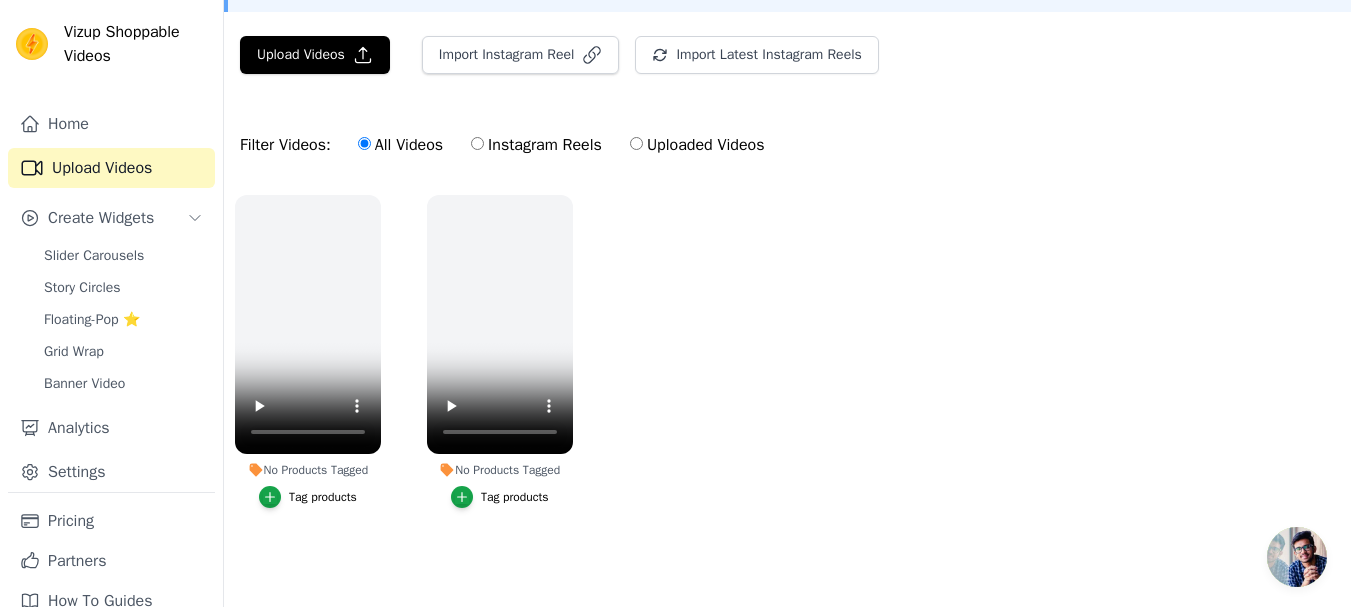click on "Instagram Reels" at bounding box center (477, 143) 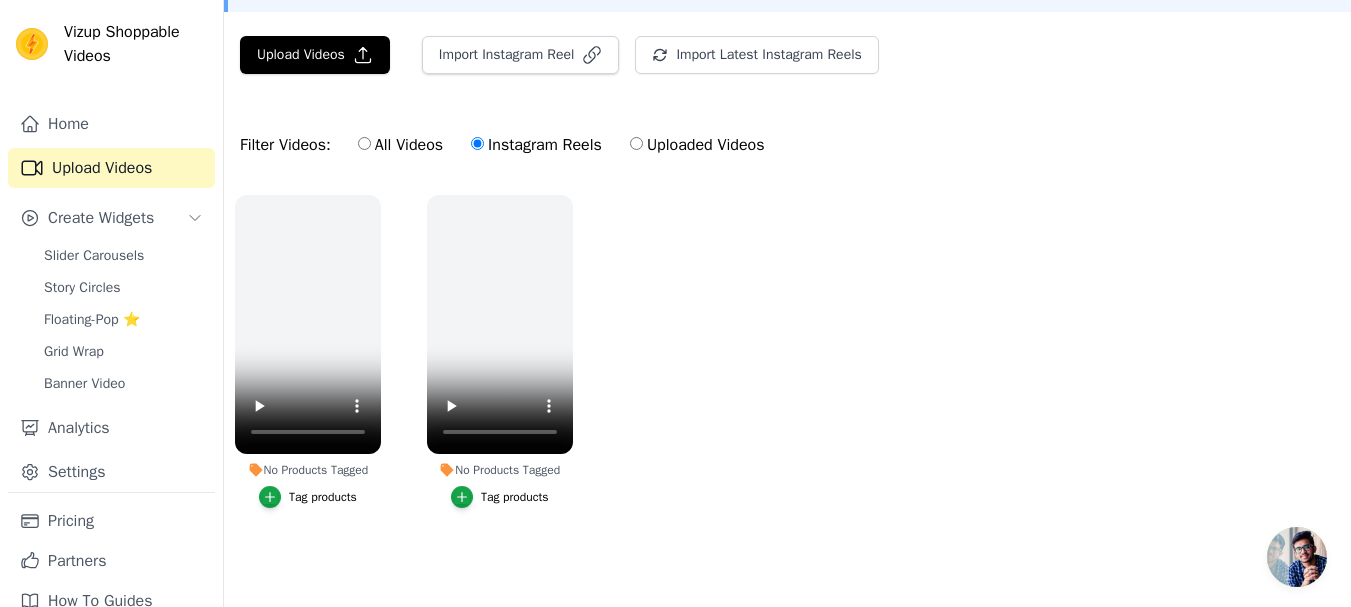 click on "Uploaded Videos" at bounding box center [636, 143] 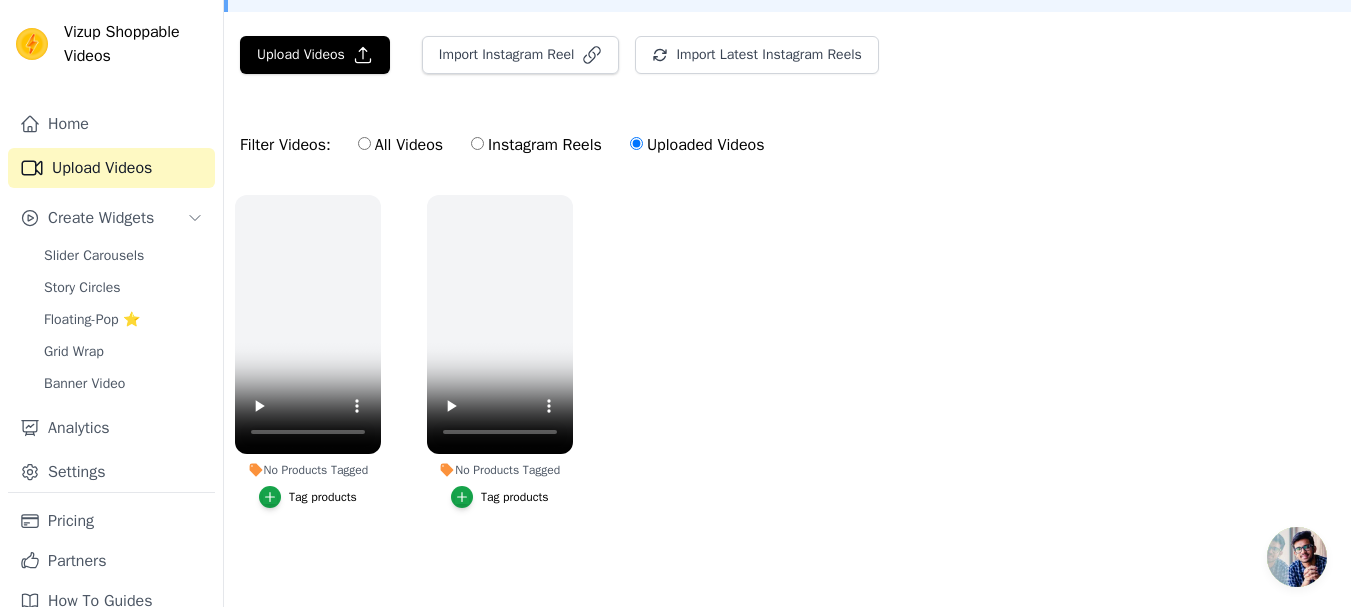 scroll, scrollTop: 0, scrollLeft: 0, axis: both 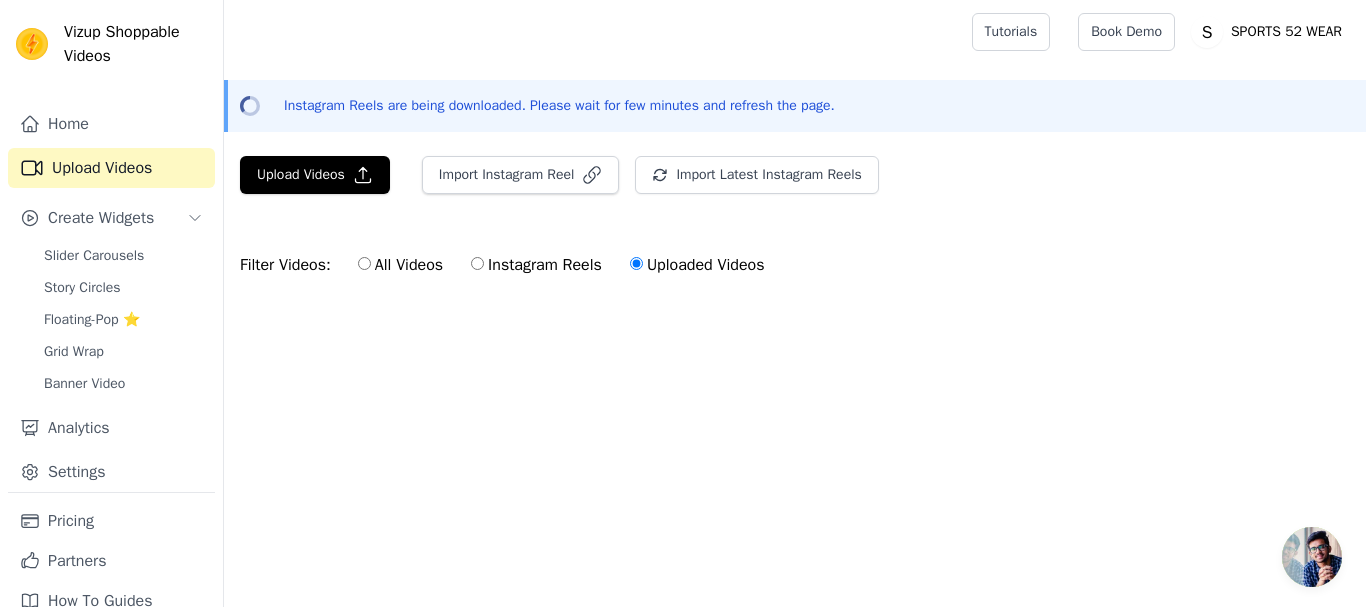 click on "Instagram Reels" at bounding box center [477, 263] 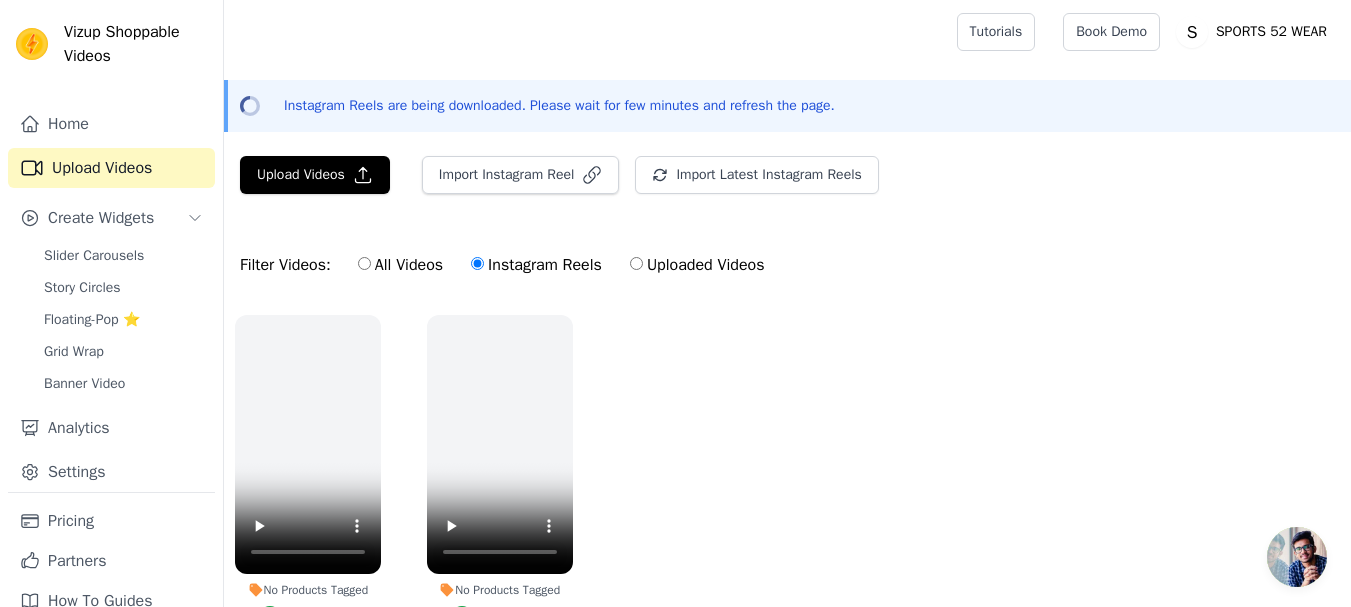 click on "All Videos" at bounding box center [364, 263] 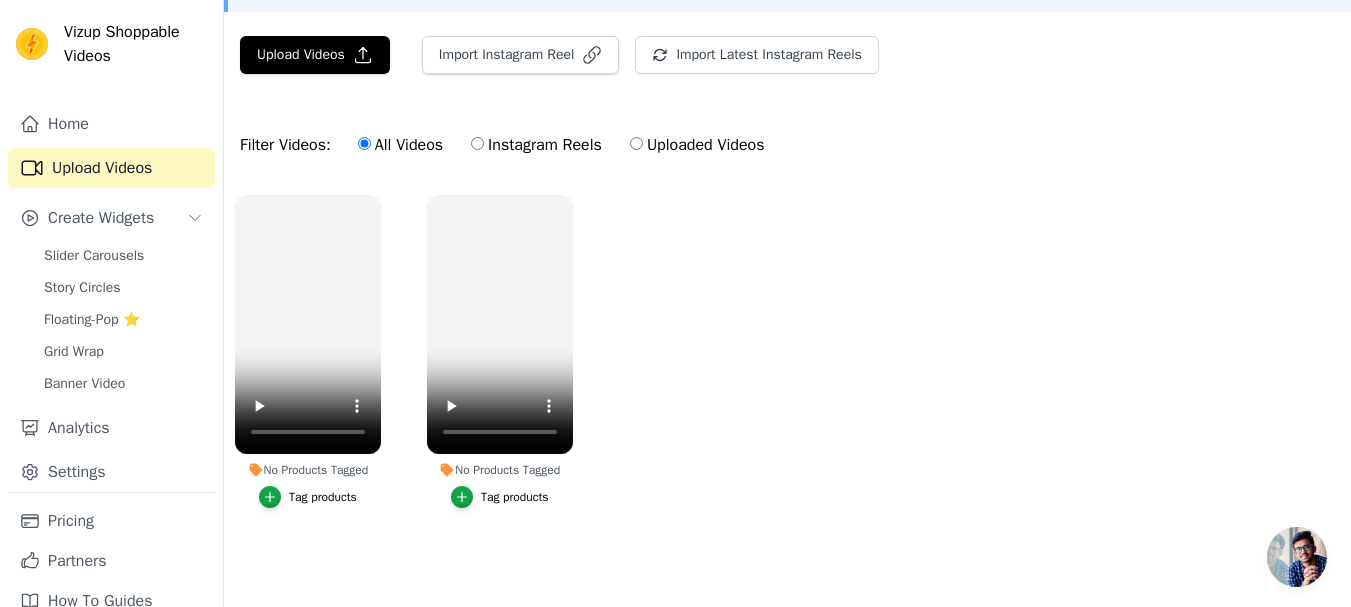 scroll, scrollTop: 130, scrollLeft: 0, axis: vertical 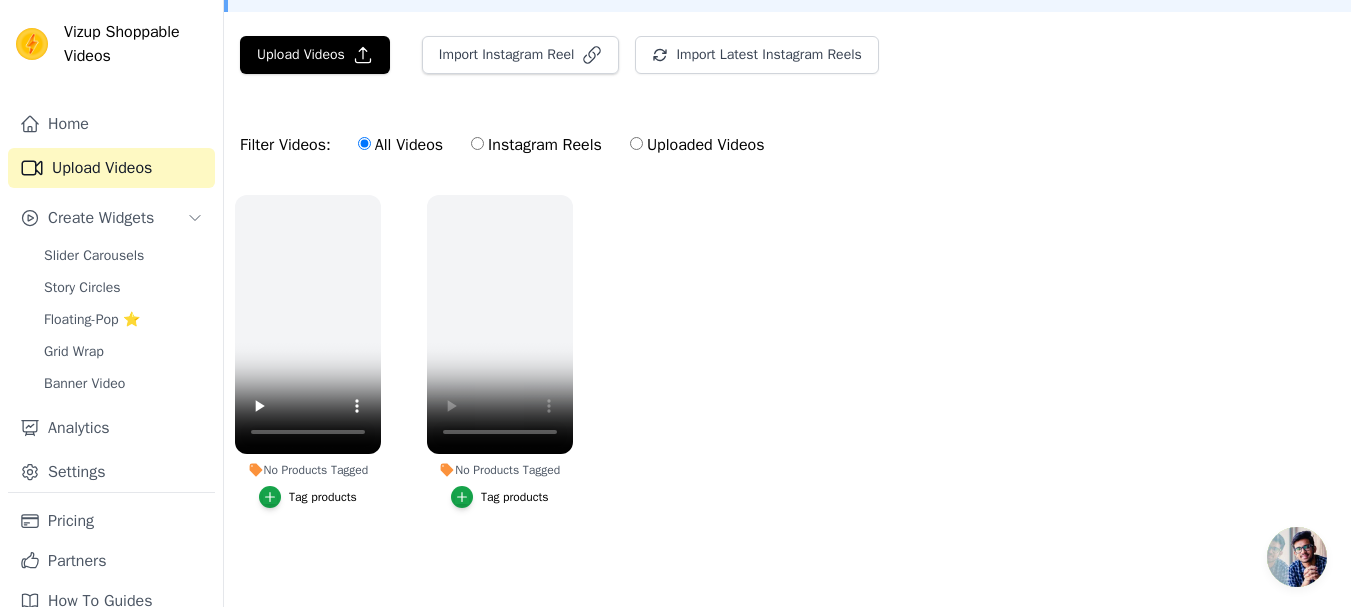 click on "No Products Tagged       Tag products
No Products Tagged       Tag products" at bounding box center [787, 371] 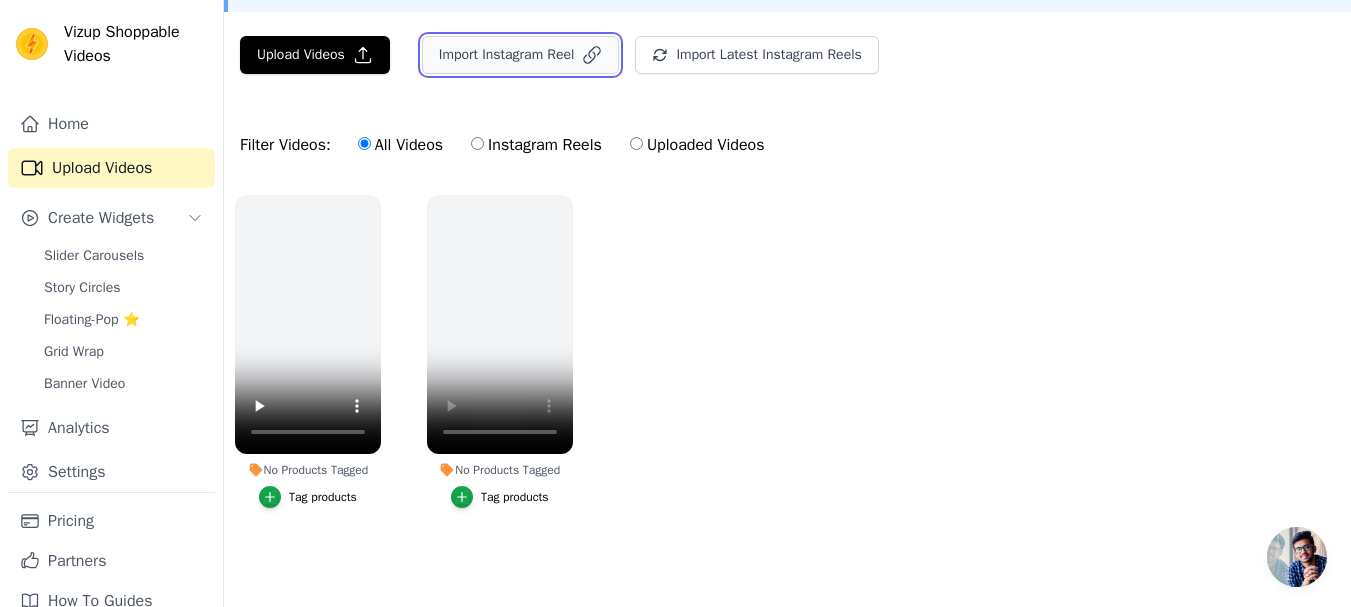 click on "Import Instagram Reel" at bounding box center [521, 55] 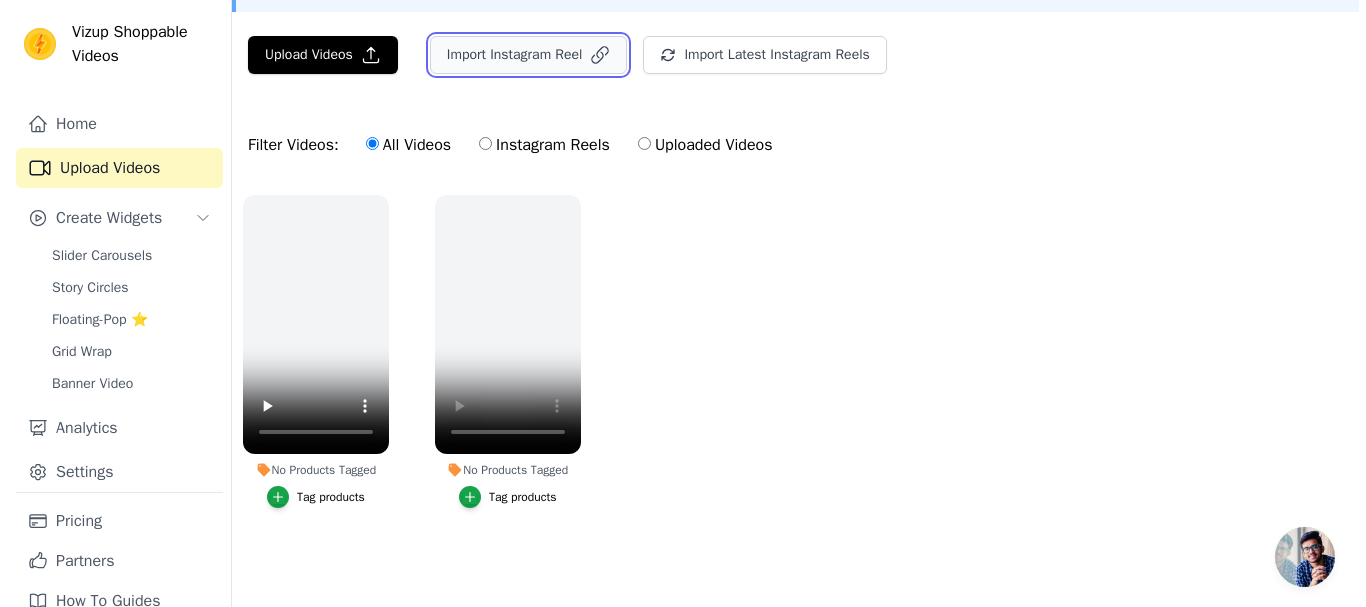 scroll, scrollTop: 0, scrollLeft: 0, axis: both 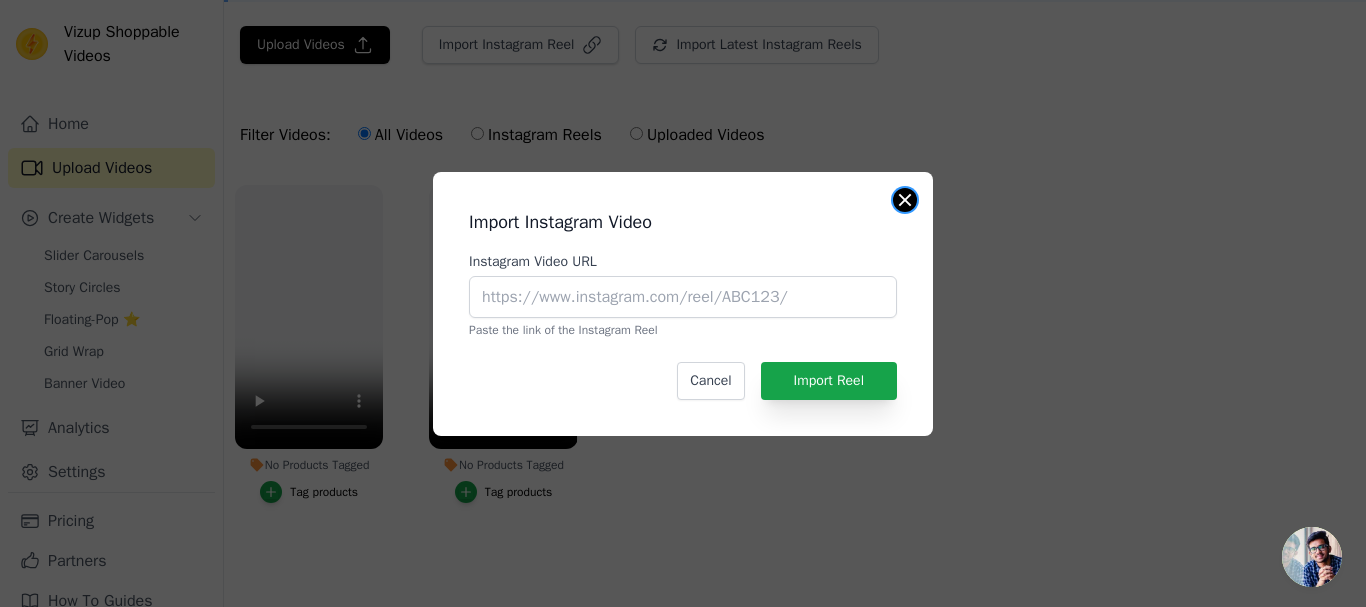 click at bounding box center (905, 200) 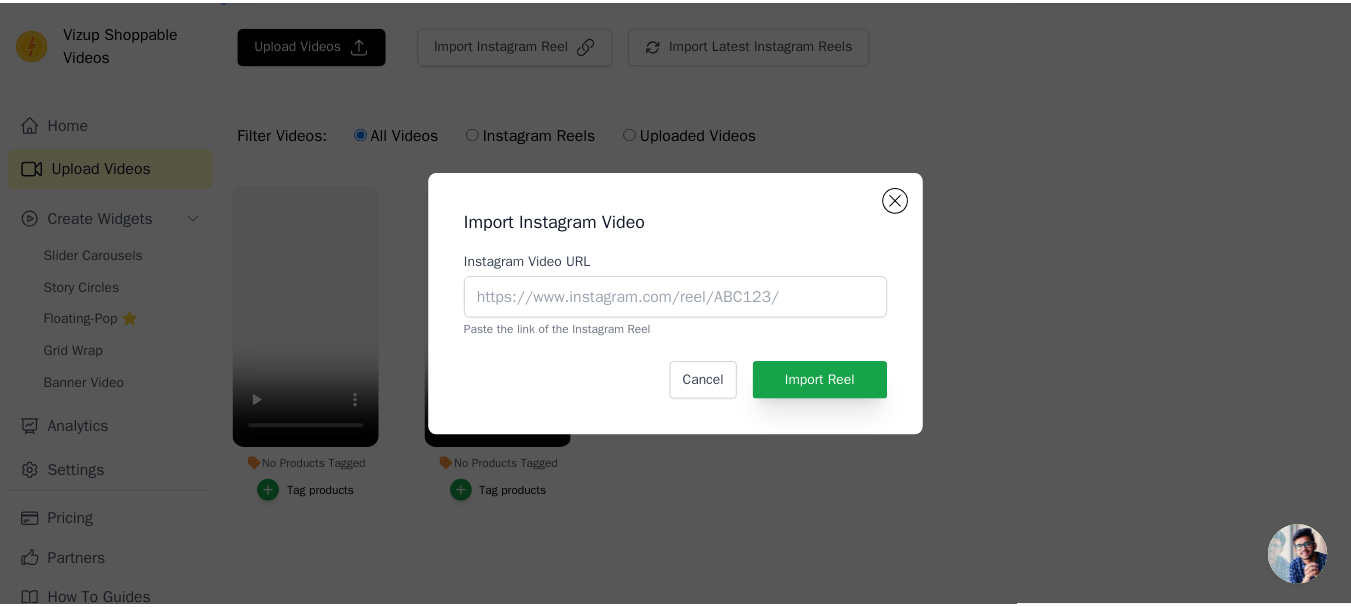 scroll, scrollTop: 130, scrollLeft: 0, axis: vertical 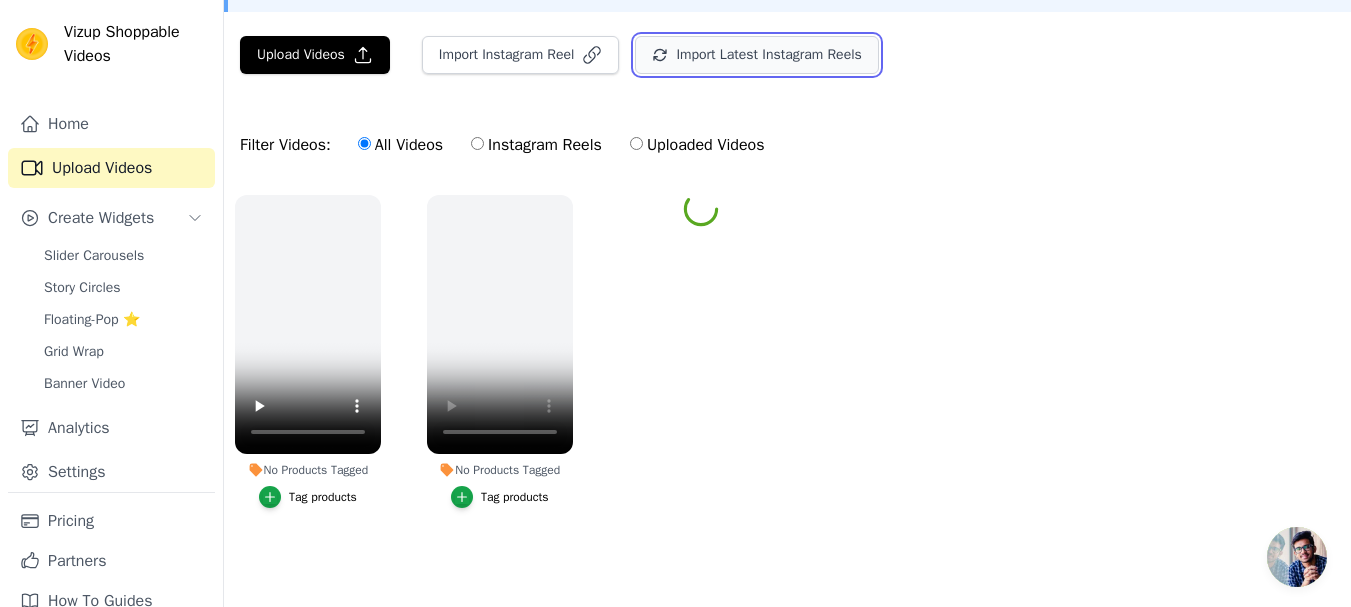 click on "Import Latest Instagram Reels" at bounding box center [756, 55] 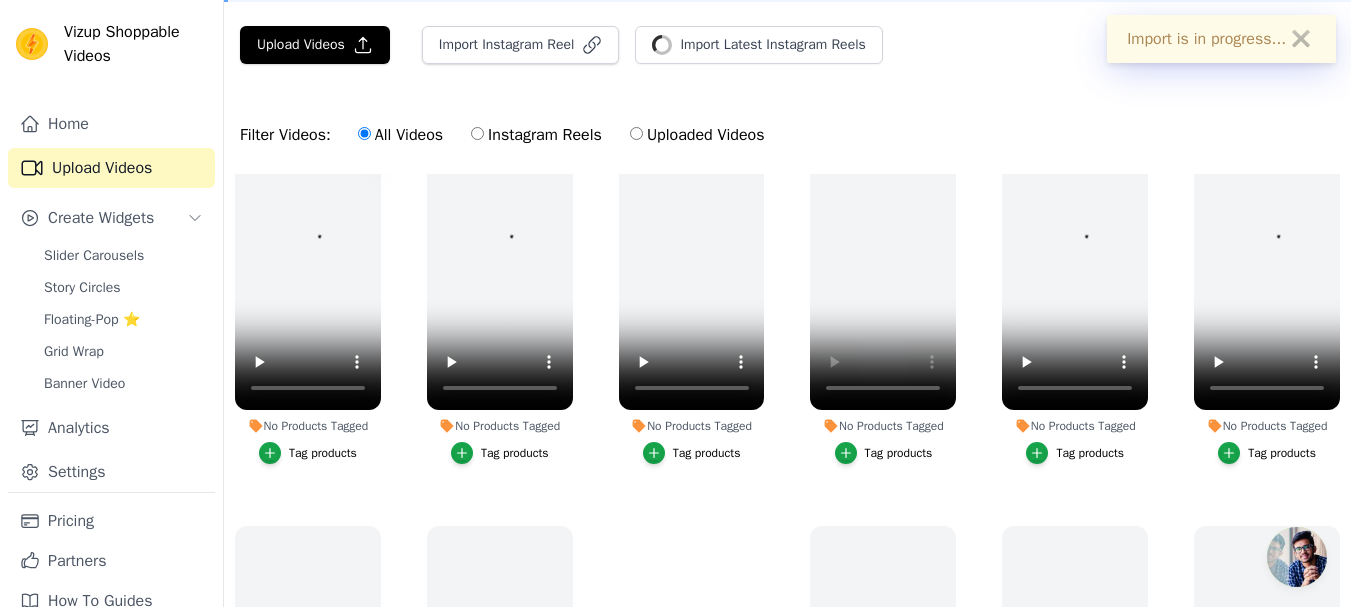 scroll, scrollTop: 0, scrollLeft: 0, axis: both 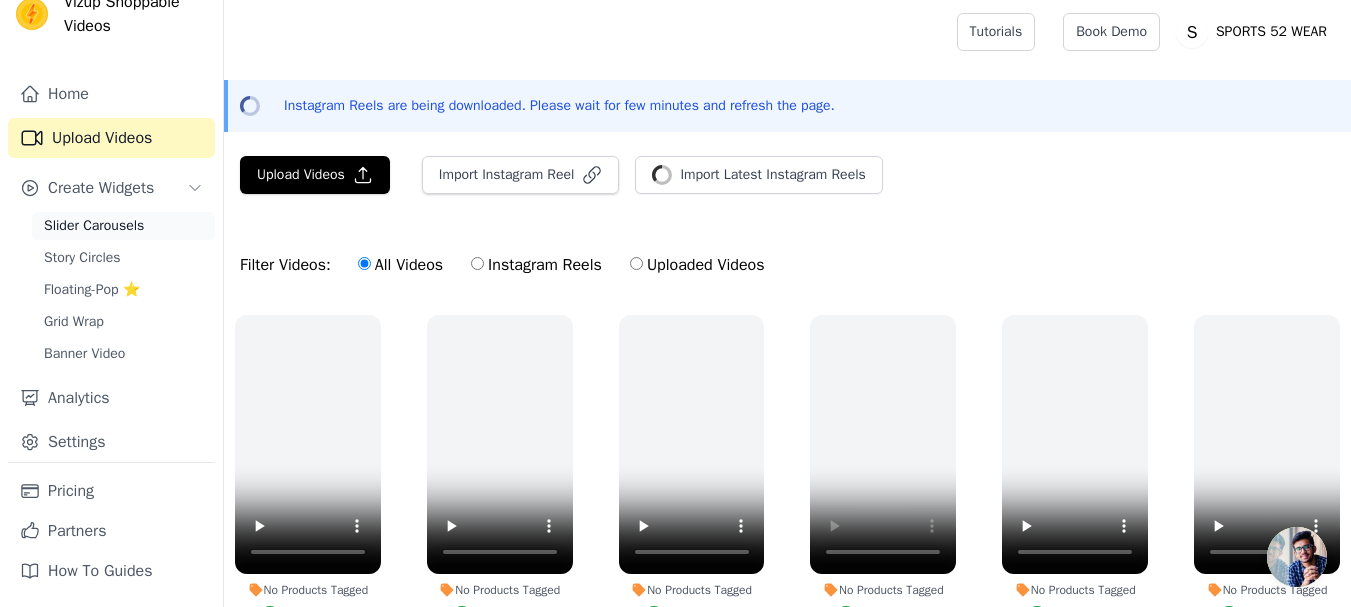 click on "Slider Carousels" at bounding box center (94, 226) 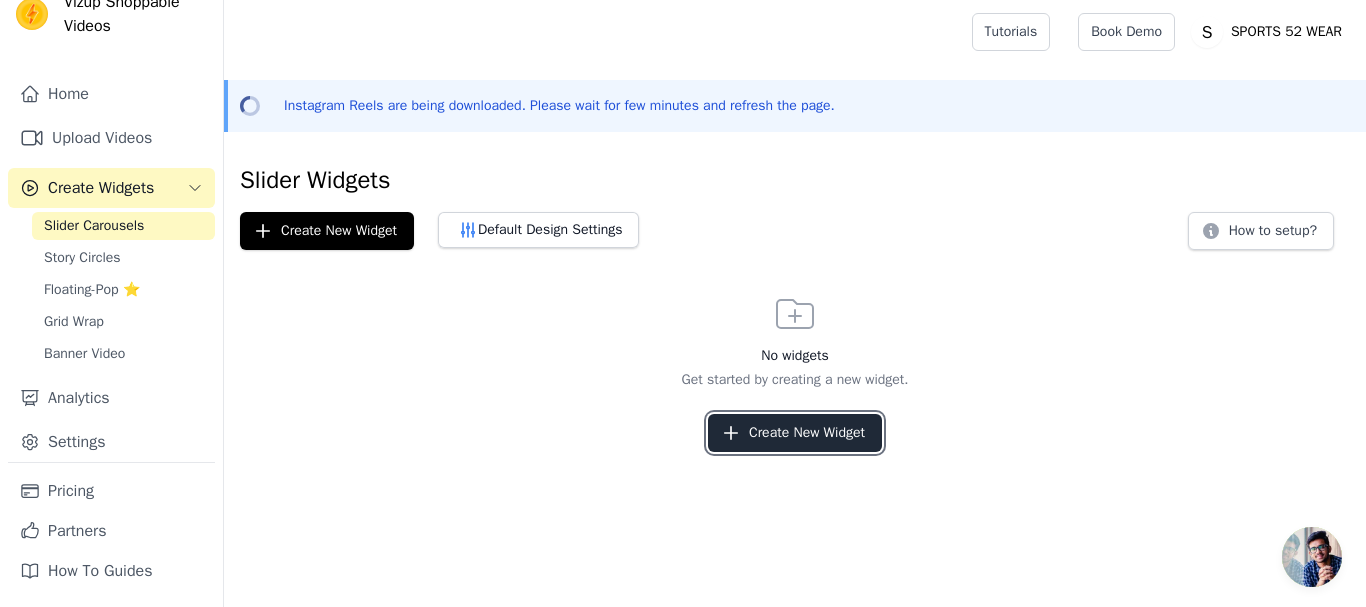click on "Create New Widget" at bounding box center (795, 433) 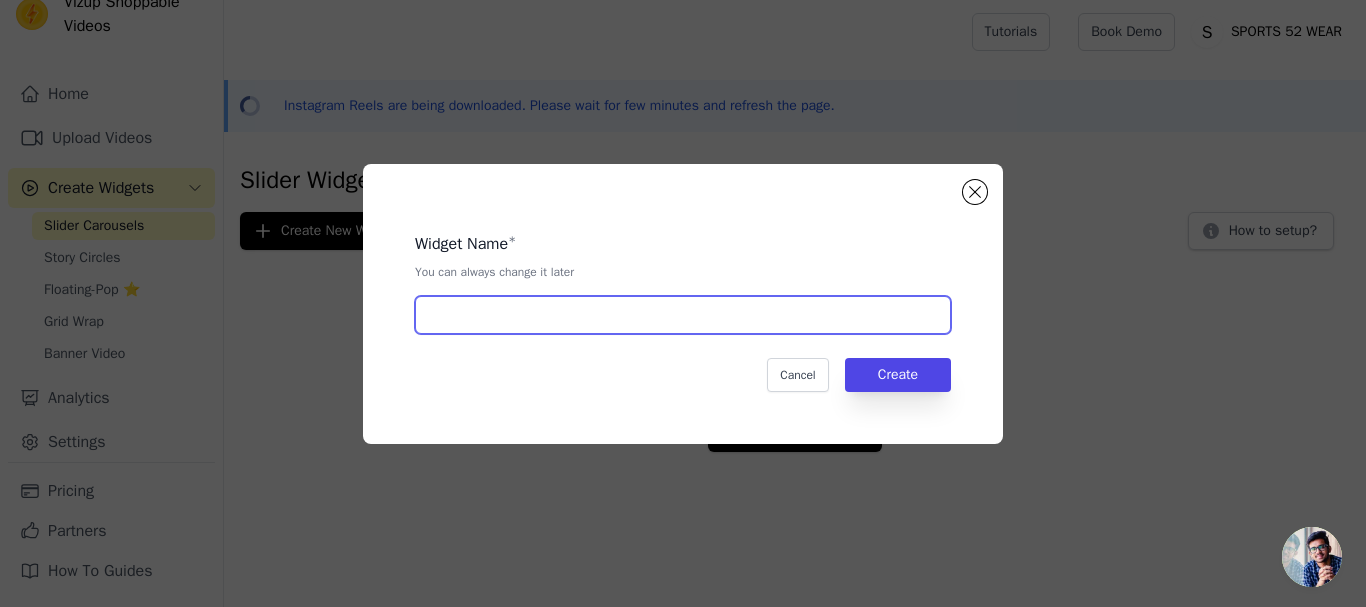 click at bounding box center [683, 315] 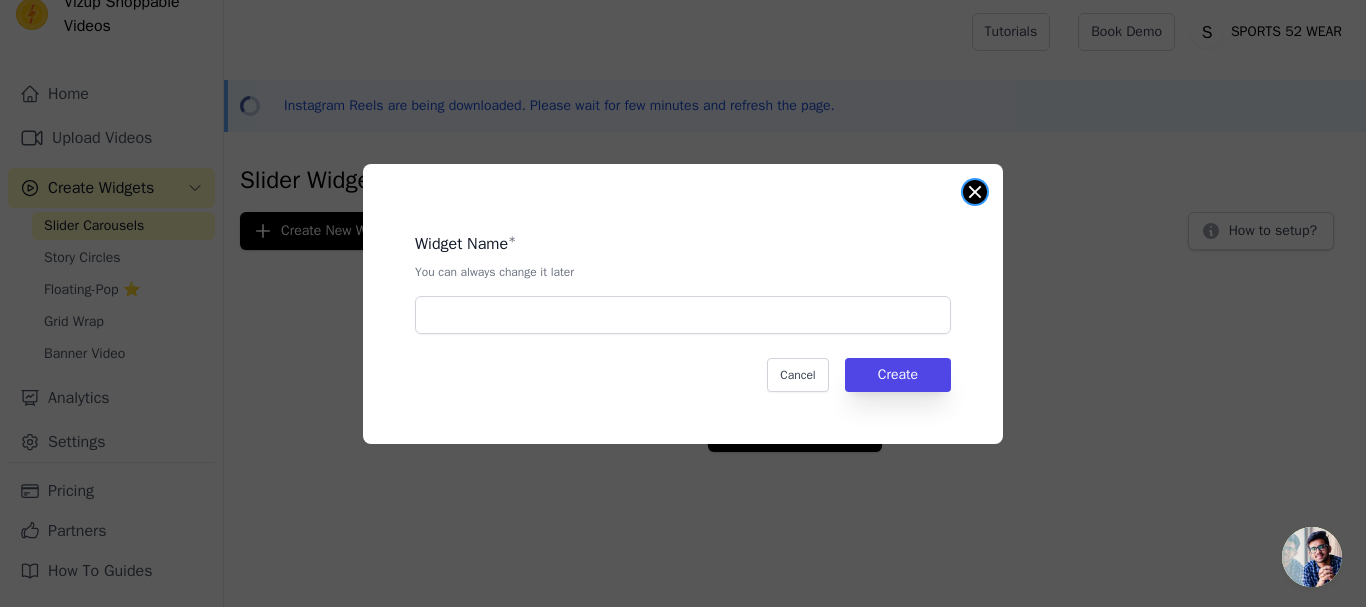 click at bounding box center [975, 192] 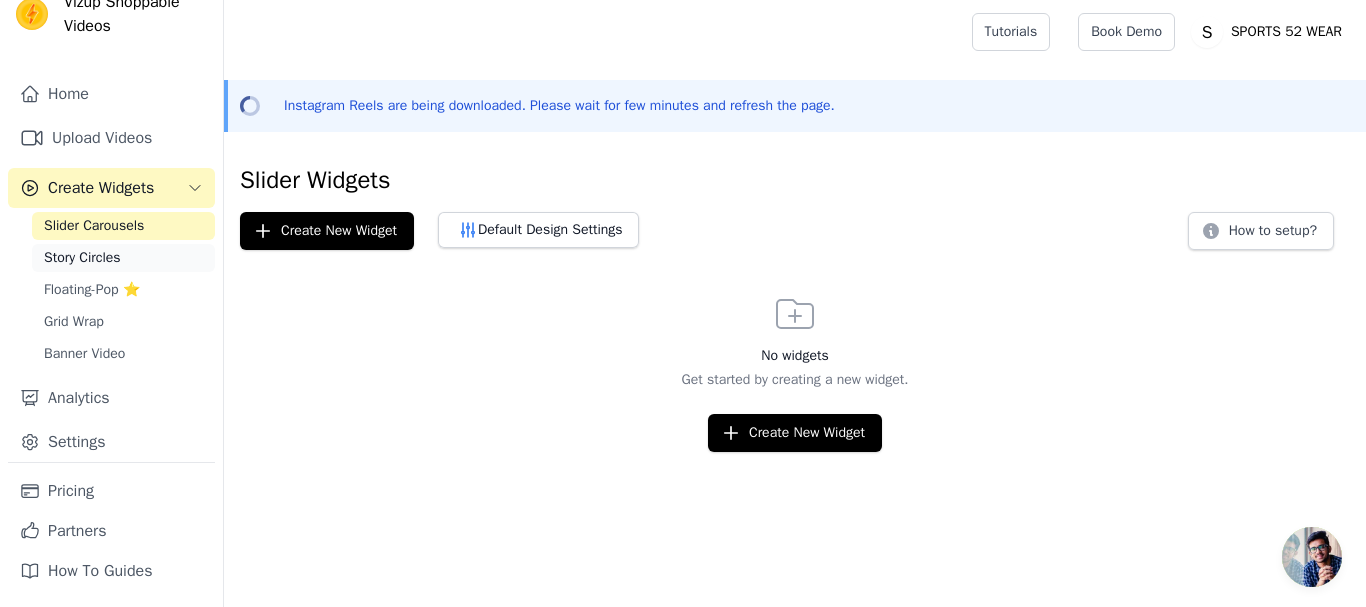click on "Story Circles" at bounding box center [82, 258] 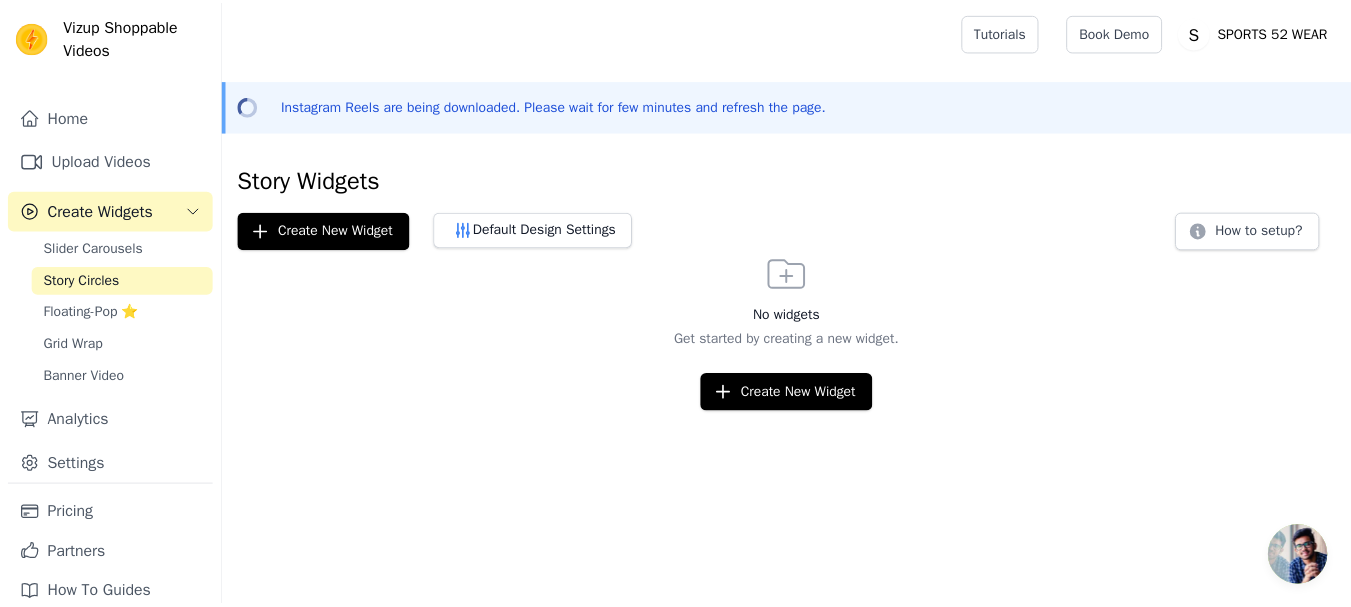 scroll, scrollTop: 0, scrollLeft: 0, axis: both 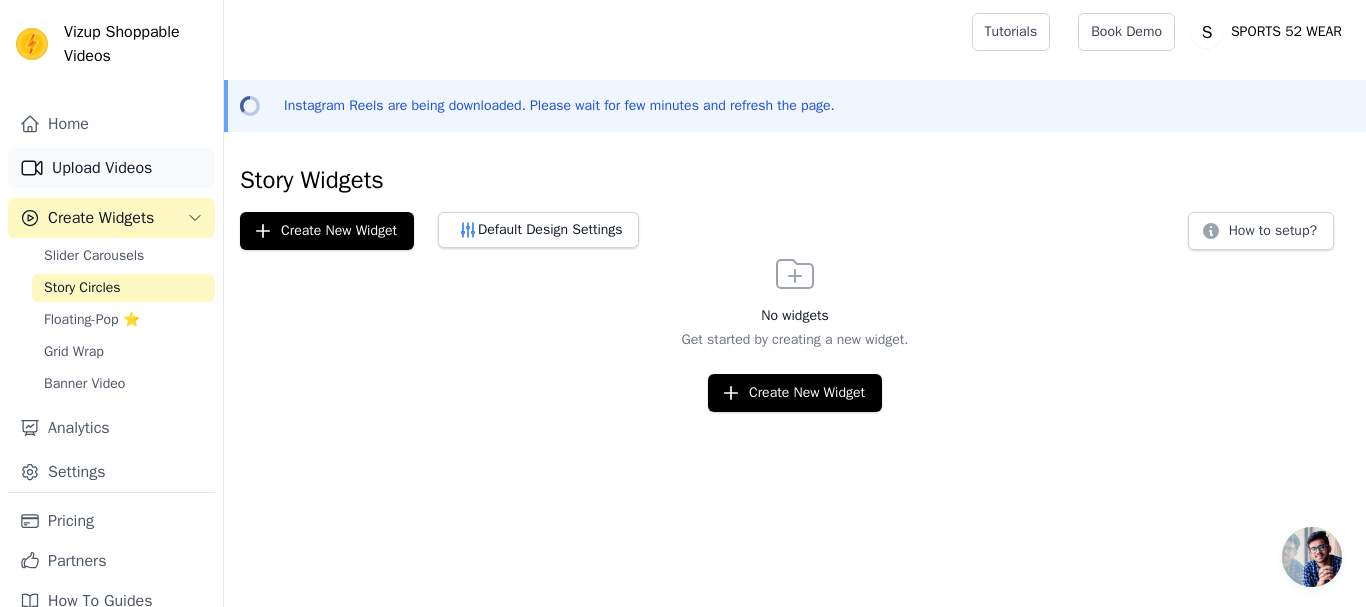 click on "Upload Videos" at bounding box center (111, 168) 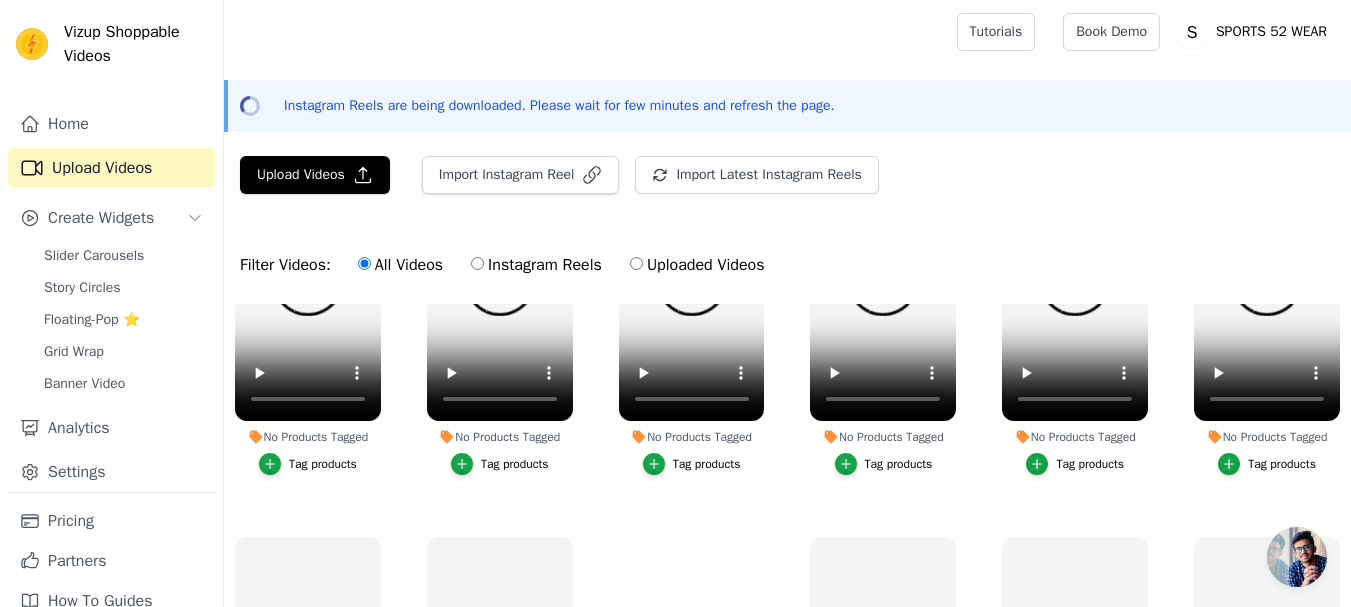 scroll, scrollTop: 0, scrollLeft: 0, axis: both 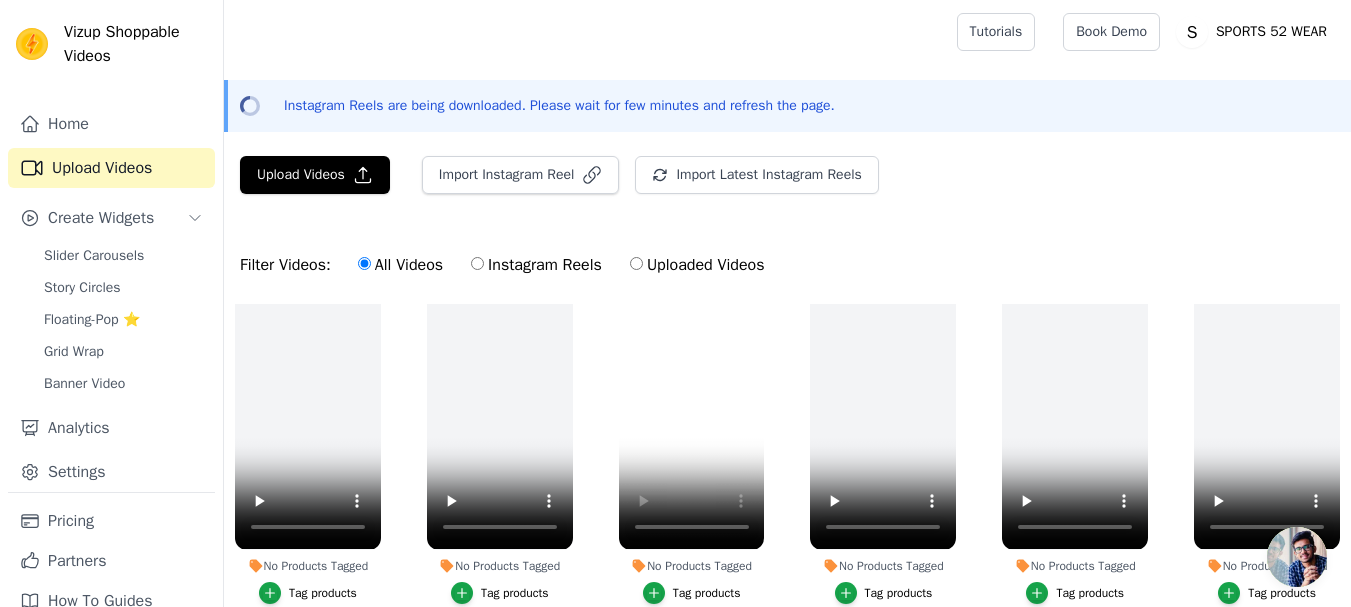 click on "Tag products" at bounding box center (707, 593) 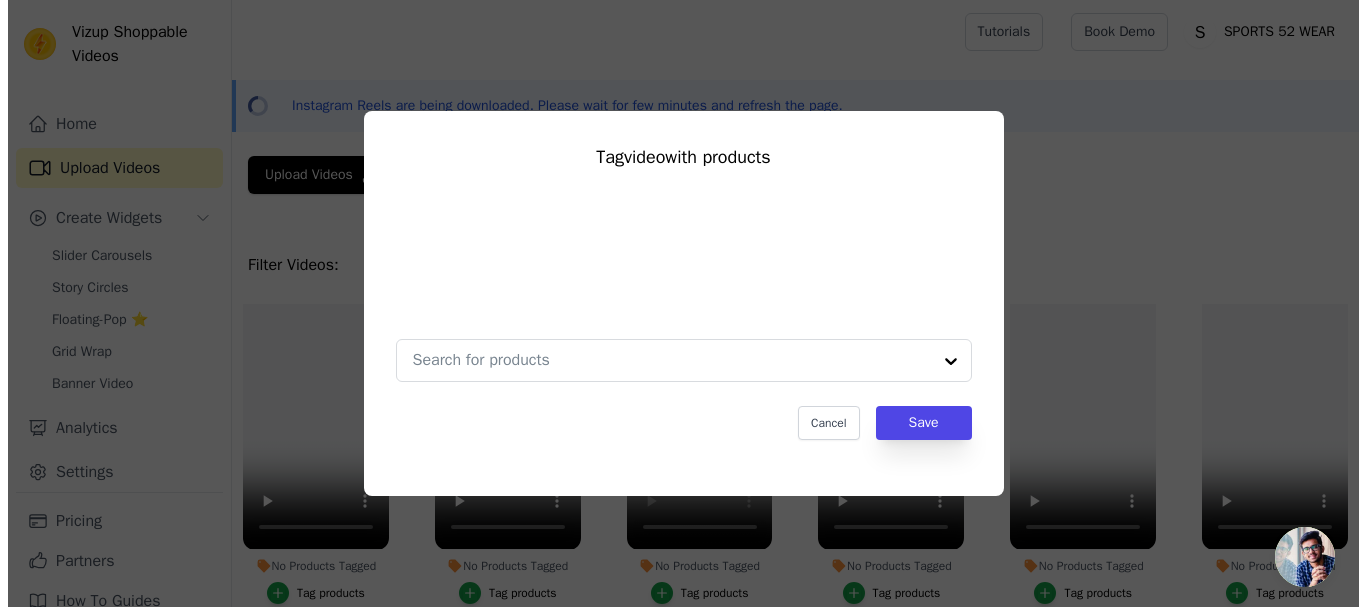 scroll, scrollTop: 405, scrollLeft: 0, axis: vertical 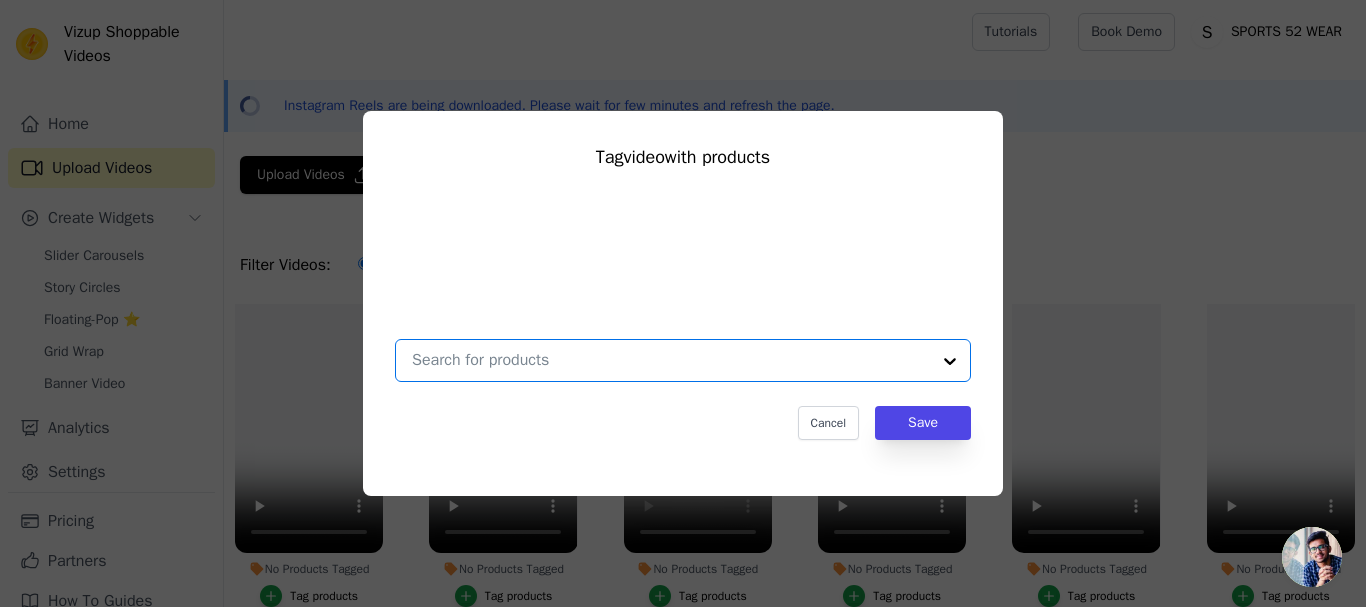 click on "No Products Tagged     Tag  video  with products       Option undefined, selected.   Select is focused, type to refine list, press down to open the menu.                   Cancel   Save     Tag products" at bounding box center (671, 360) 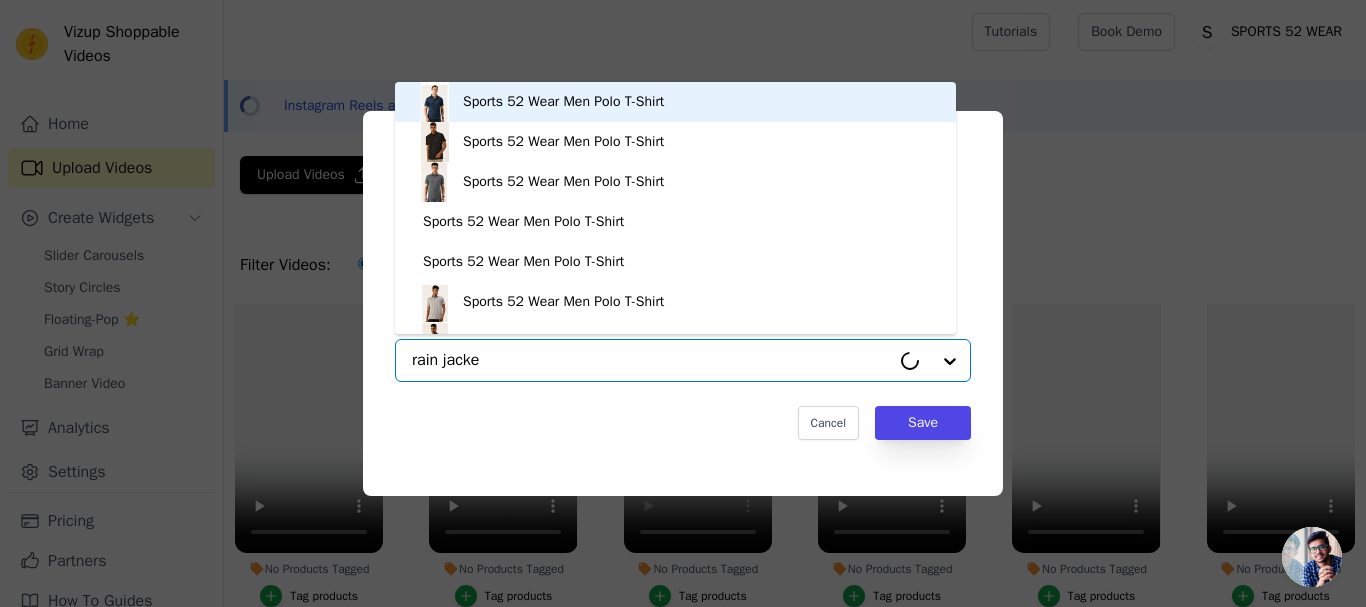 type on "rain jacket" 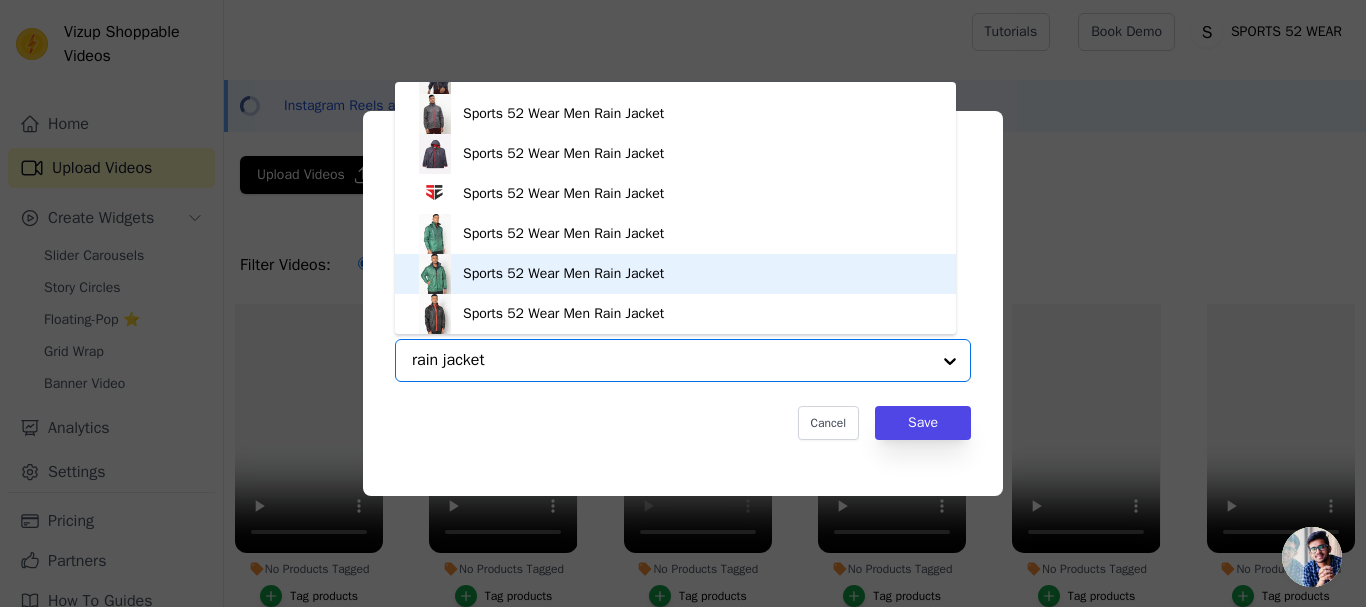 scroll, scrollTop: 0, scrollLeft: 0, axis: both 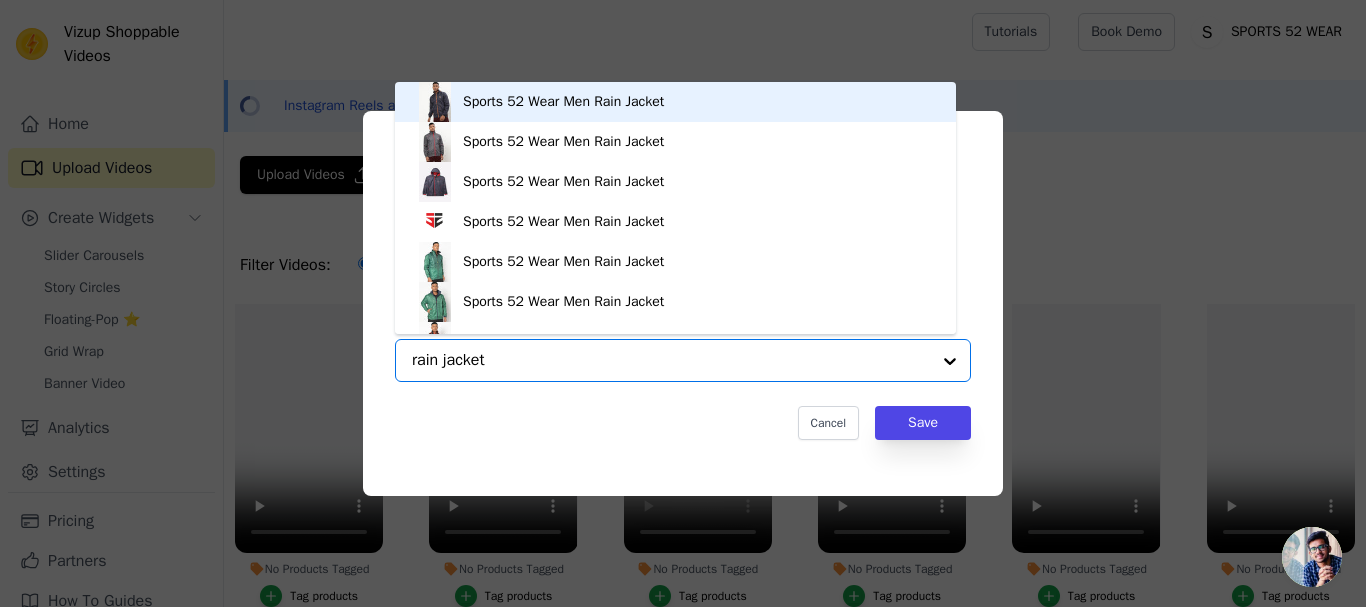click on "Sports 52 Wear Men Rain Jacket" at bounding box center [563, 102] 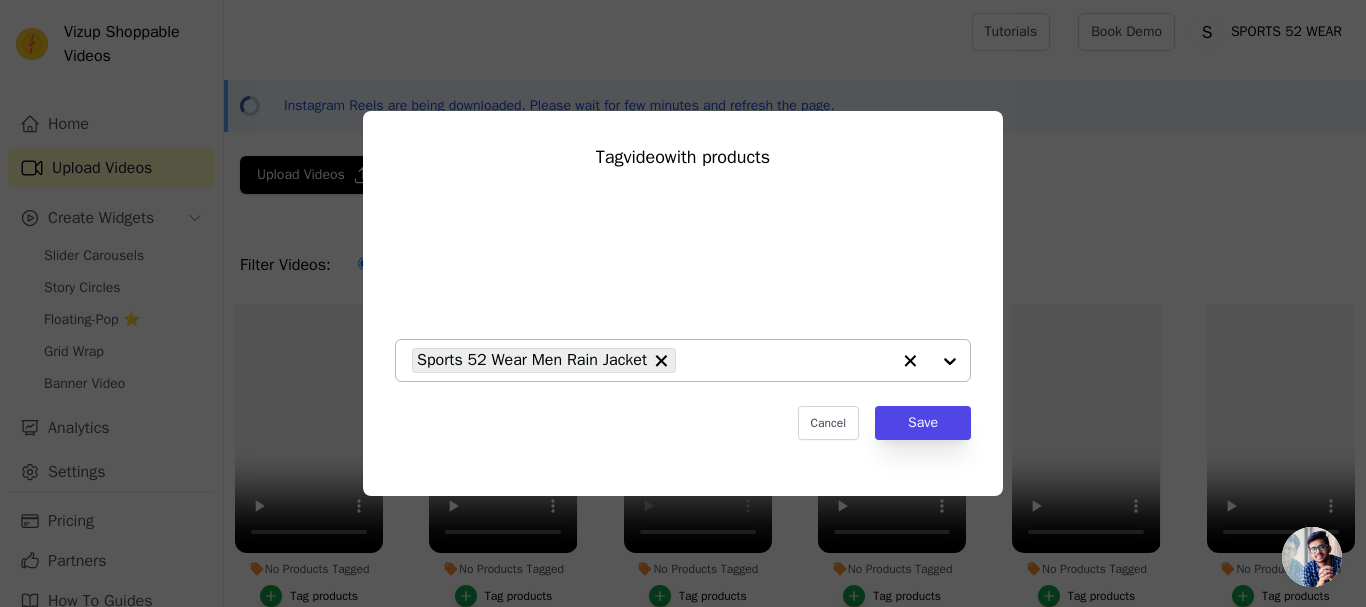 click at bounding box center [930, 360] 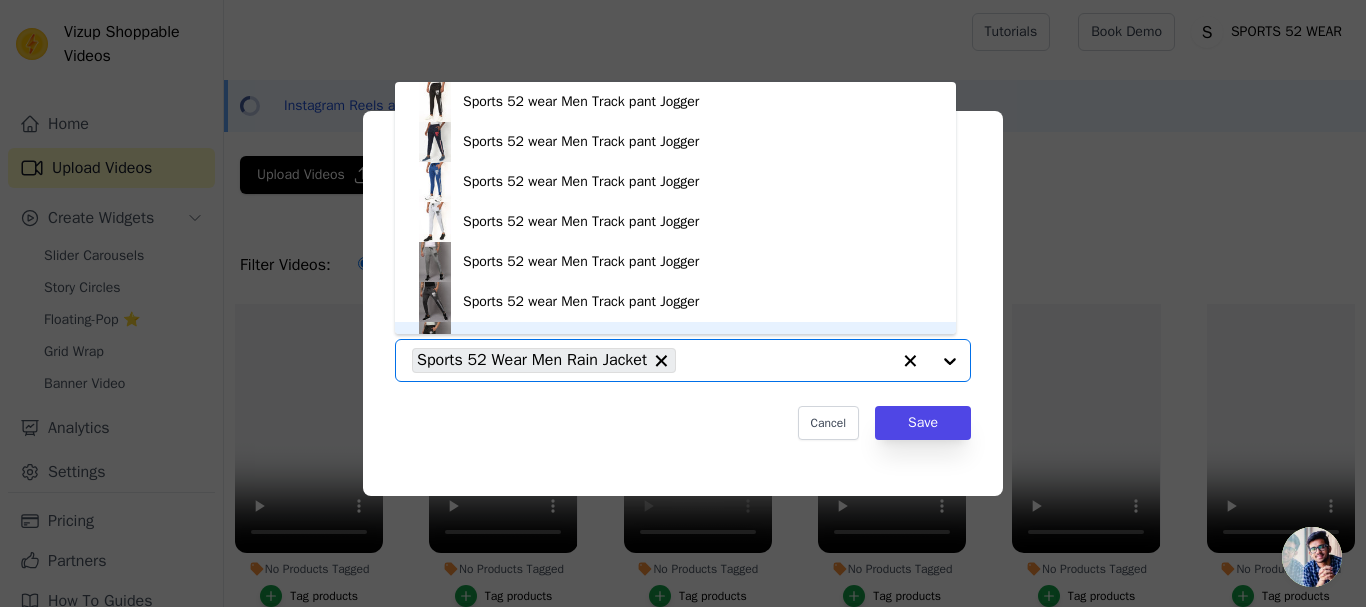 scroll, scrollTop: 28, scrollLeft: 0, axis: vertical 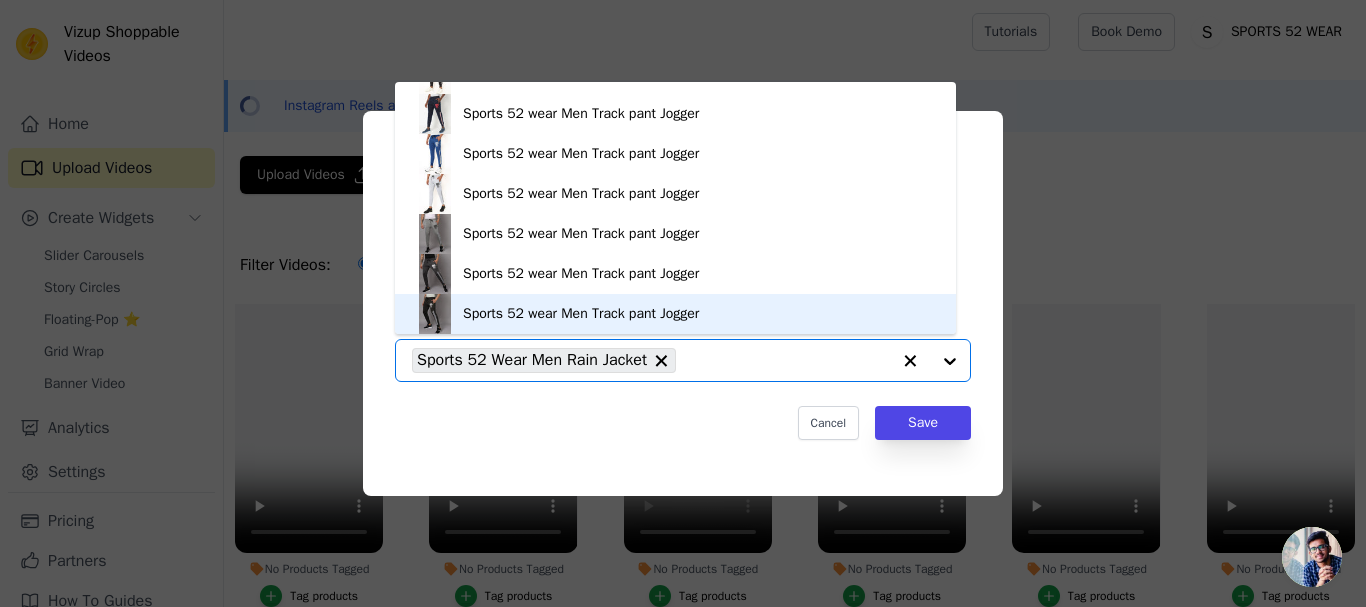 click on "Sports 52 Wear Men Rain Jacket" at bounding box center (532, 360) 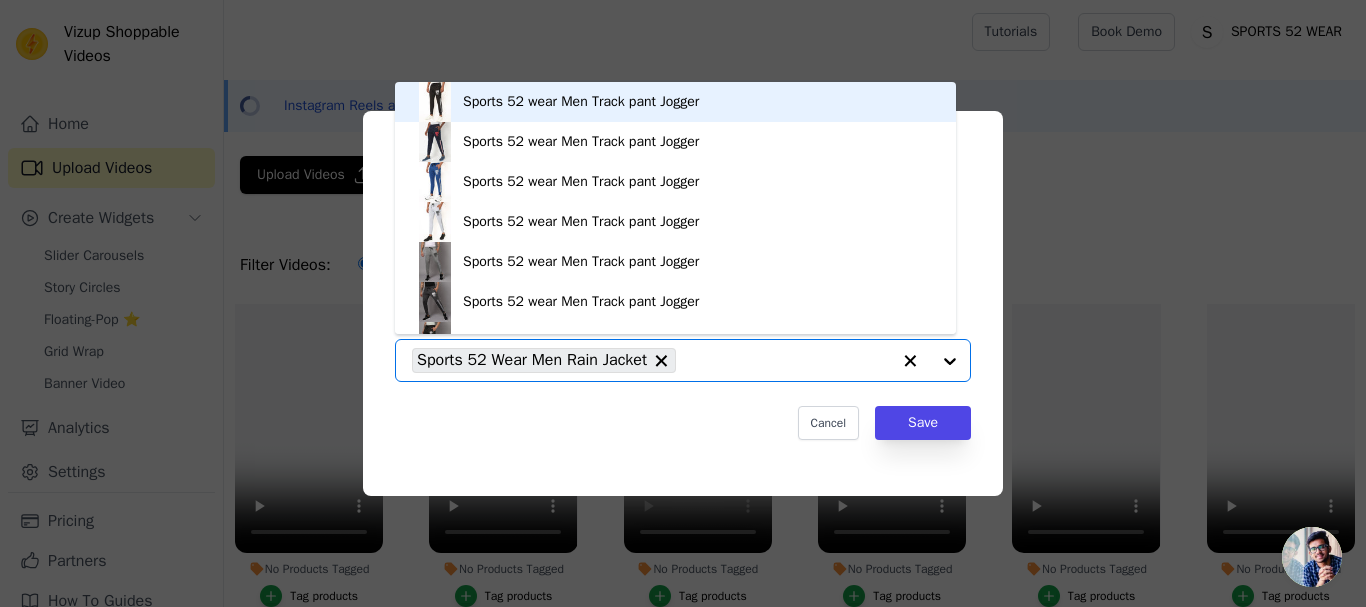 click on "Sports 52 Wear Men Rain Jacket" at bounding box center (532, 360) 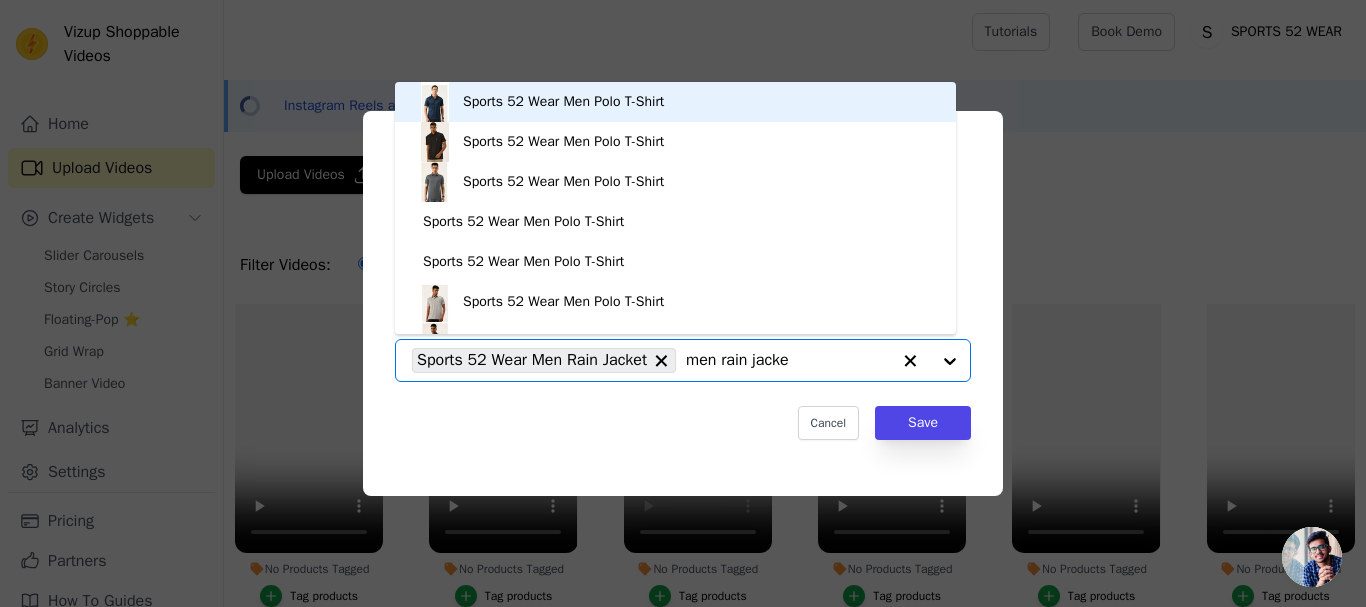 type on "men rain jacket" 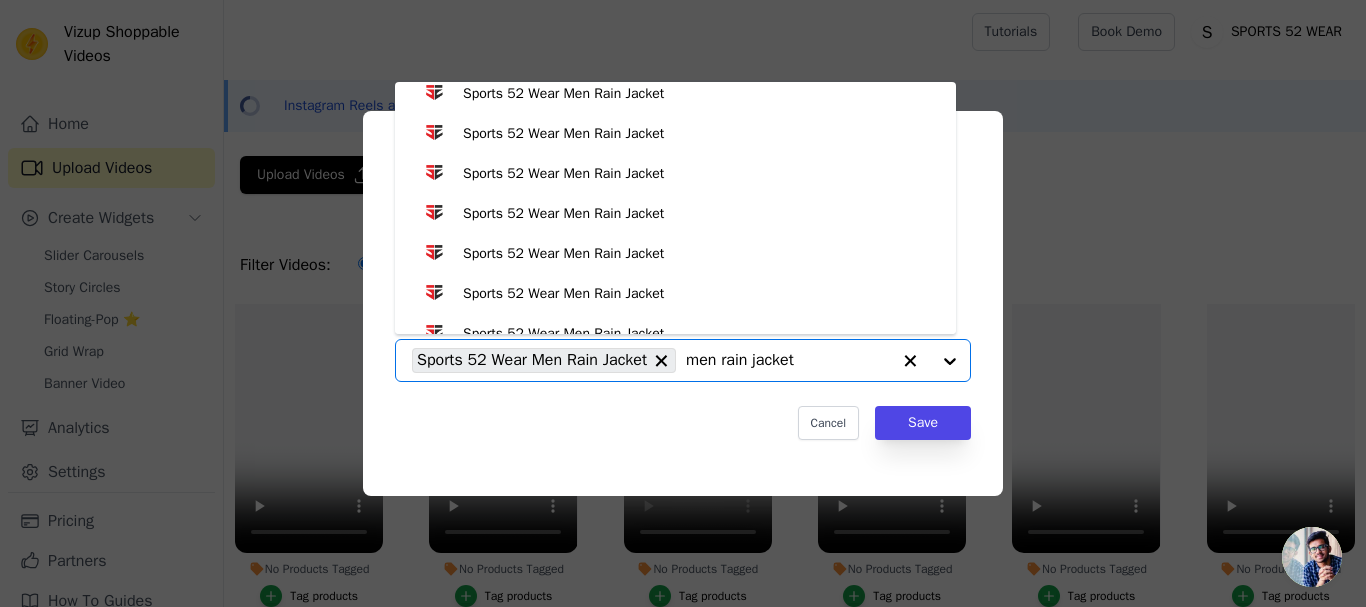 scroll, scrollTop: 3748, scrollLeft: 0, axis: vertical 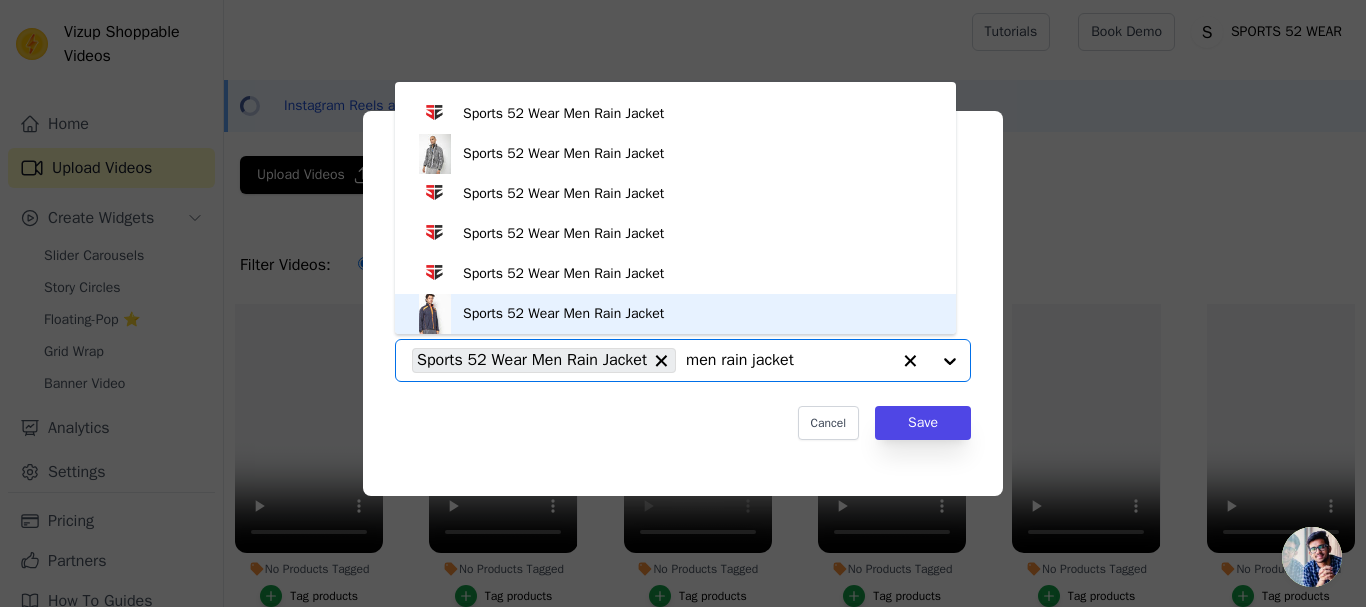 click on "Sports 52 Wear Men Rain Jacket" at bounding box center (563, 314) 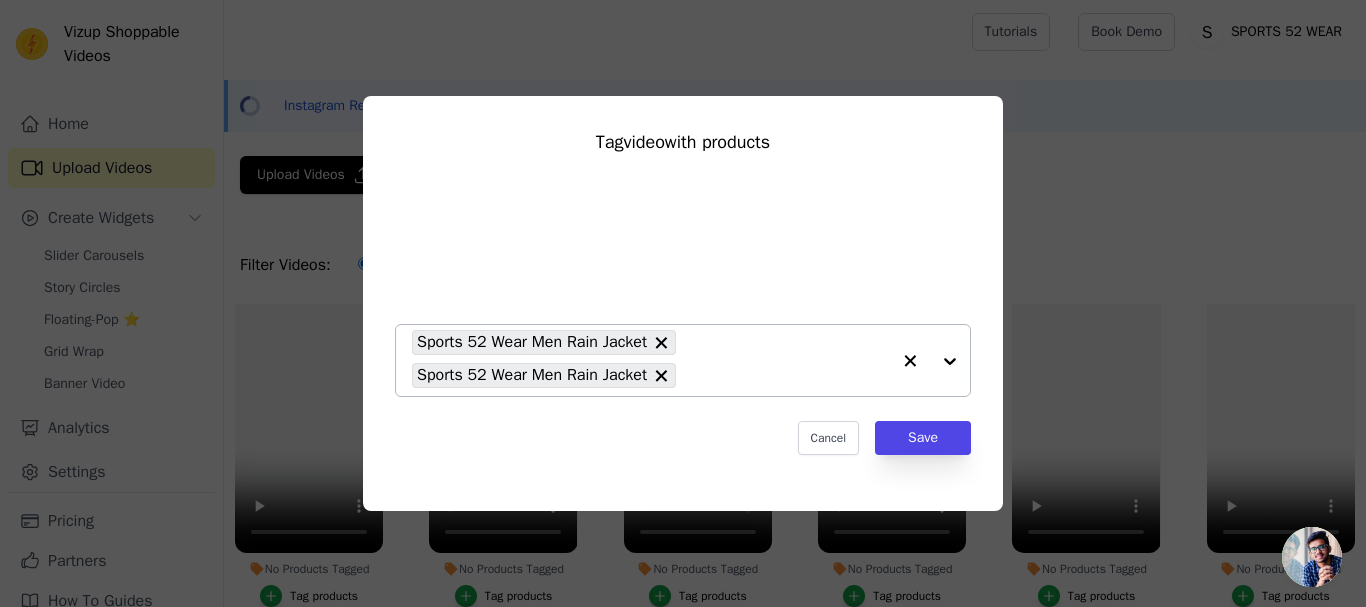 click on "Sports 52 Wear Men Rain Jacket     Sports 52 Wear Men Rain Jacket" at bounding box center [651, 360] 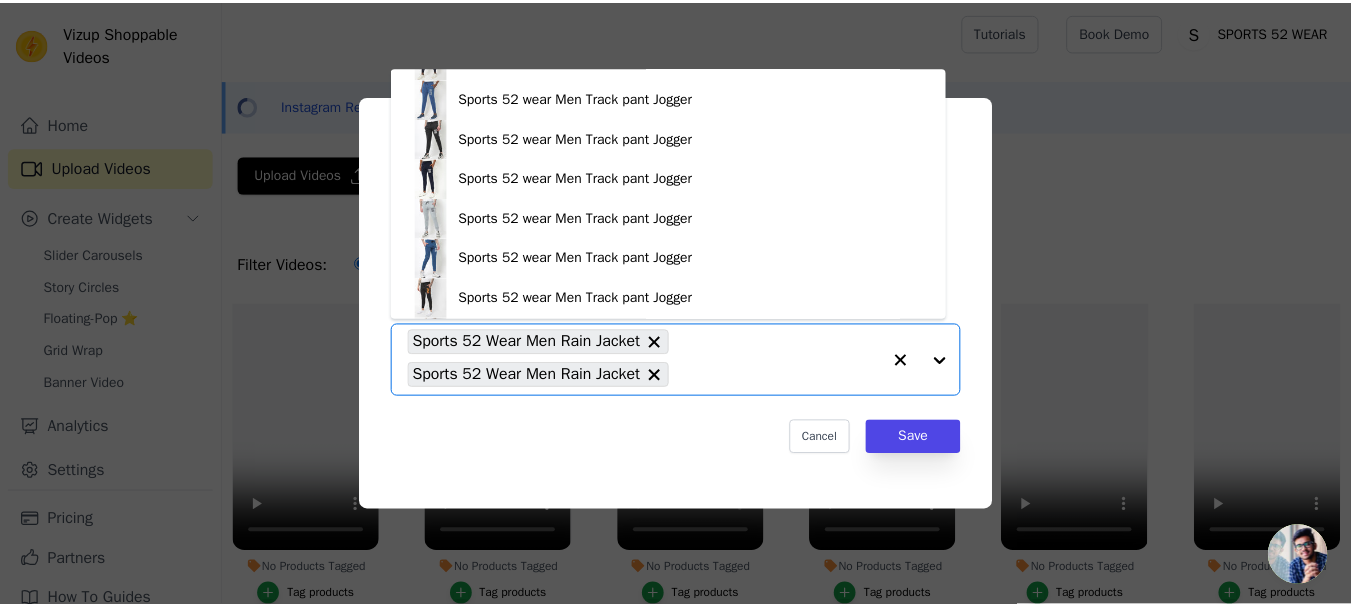 scroll, scrollTop: 628, scrollLeft: 0, axis: vertical 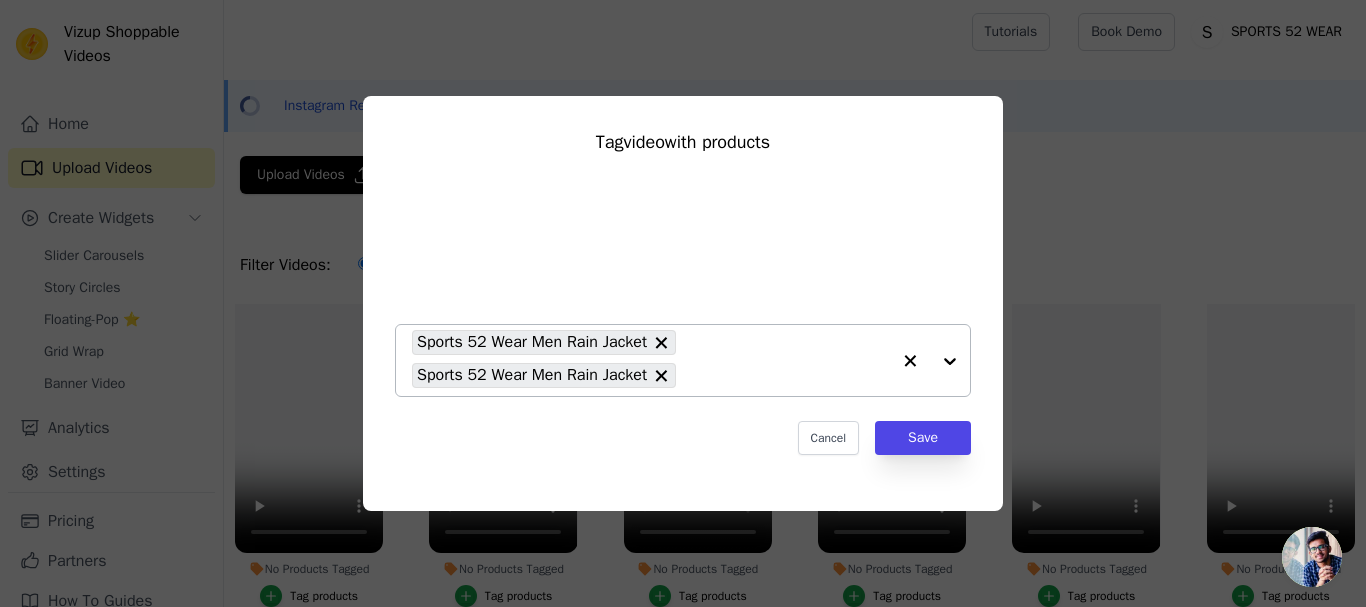 click at bounding box center [930, 360] 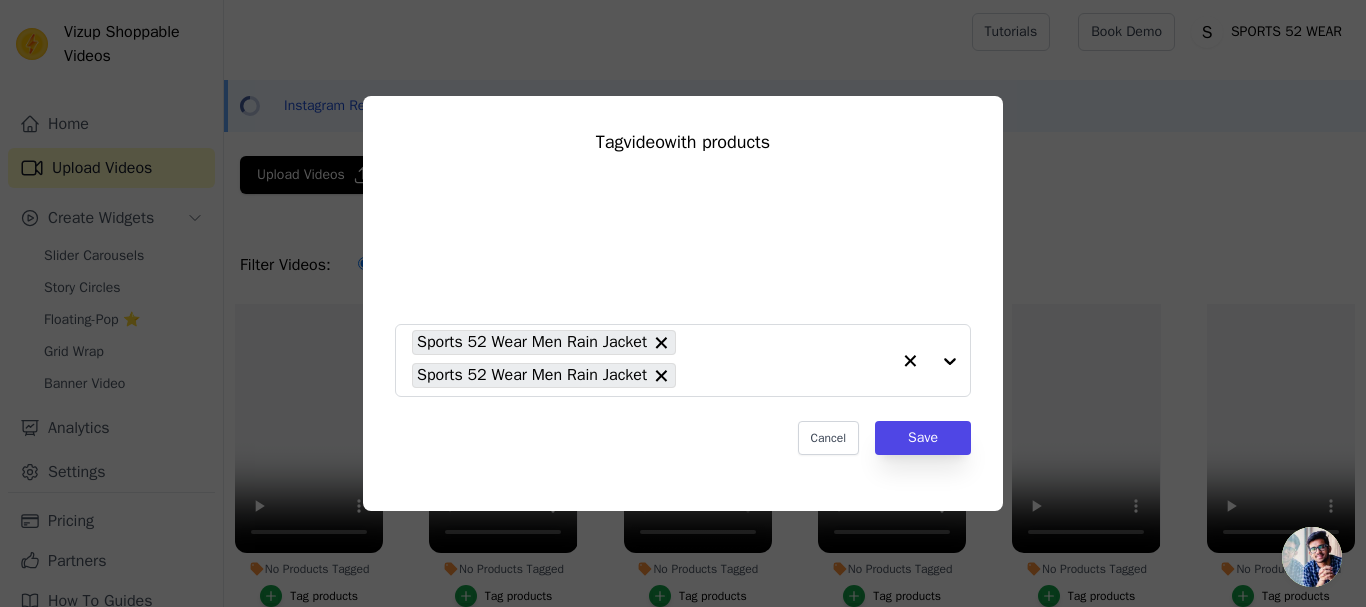 click on "Tag  video  with products           Sports 52 Wear Men Rain Jacket     Sports 52 Wear Men Rain Jacket                   Cancel   Save" at bounding box center (683, 303) 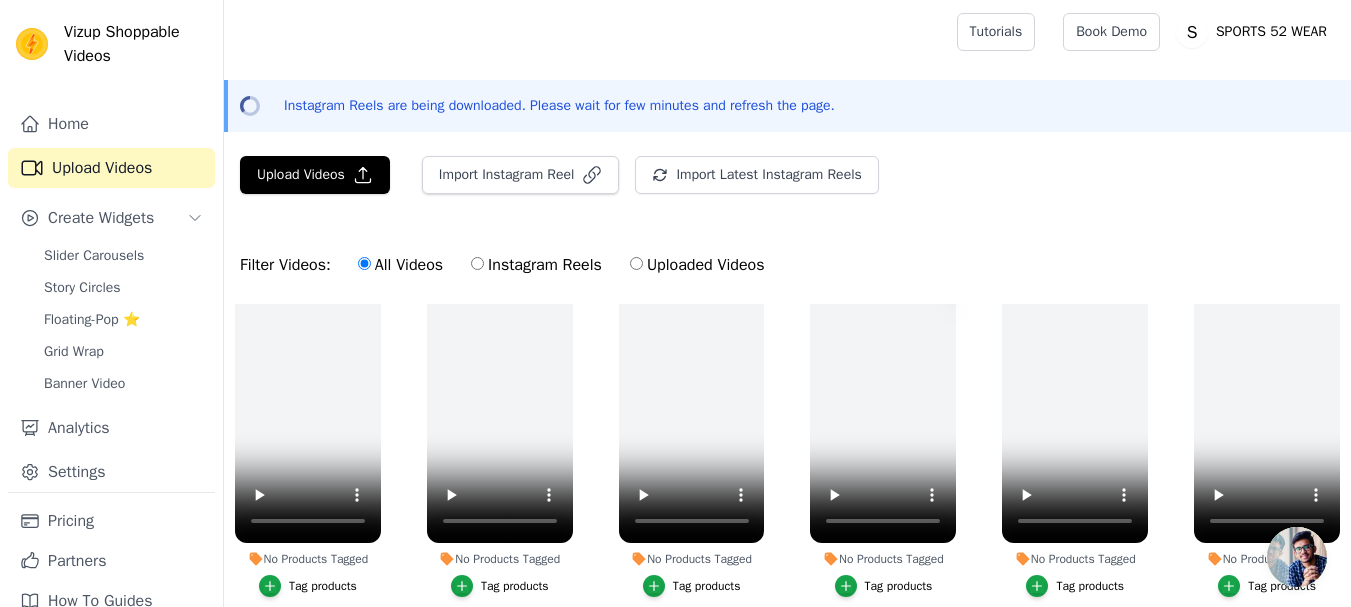scroll, scrollTop: 0, scrollLeft: 0, axis: both 